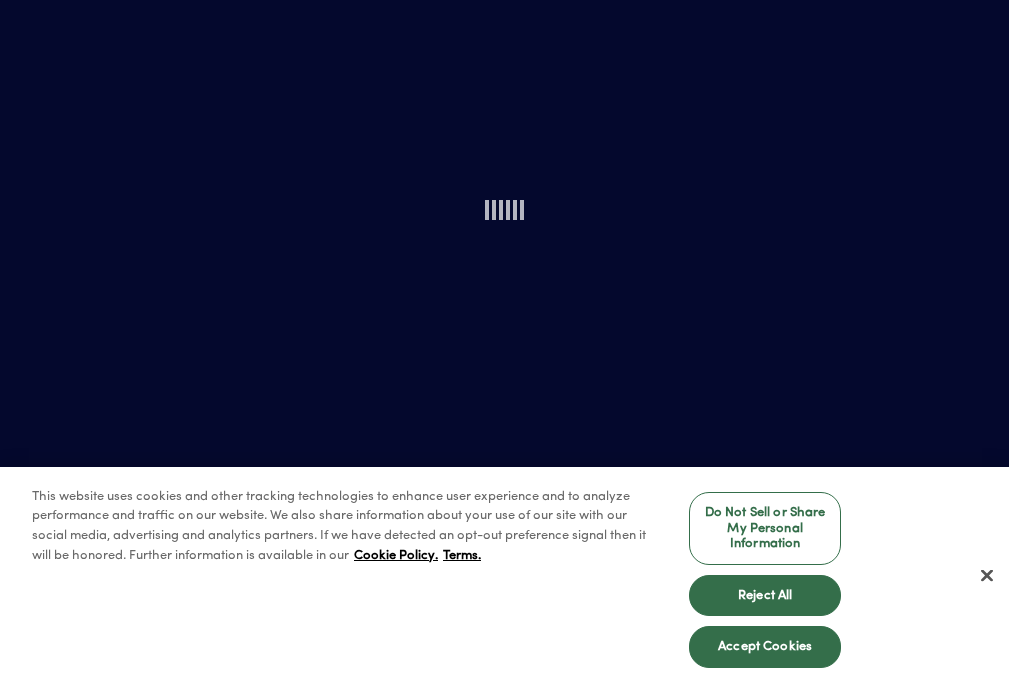 scroll, scrollTop: 0, scrollLeft: 0, axis: both 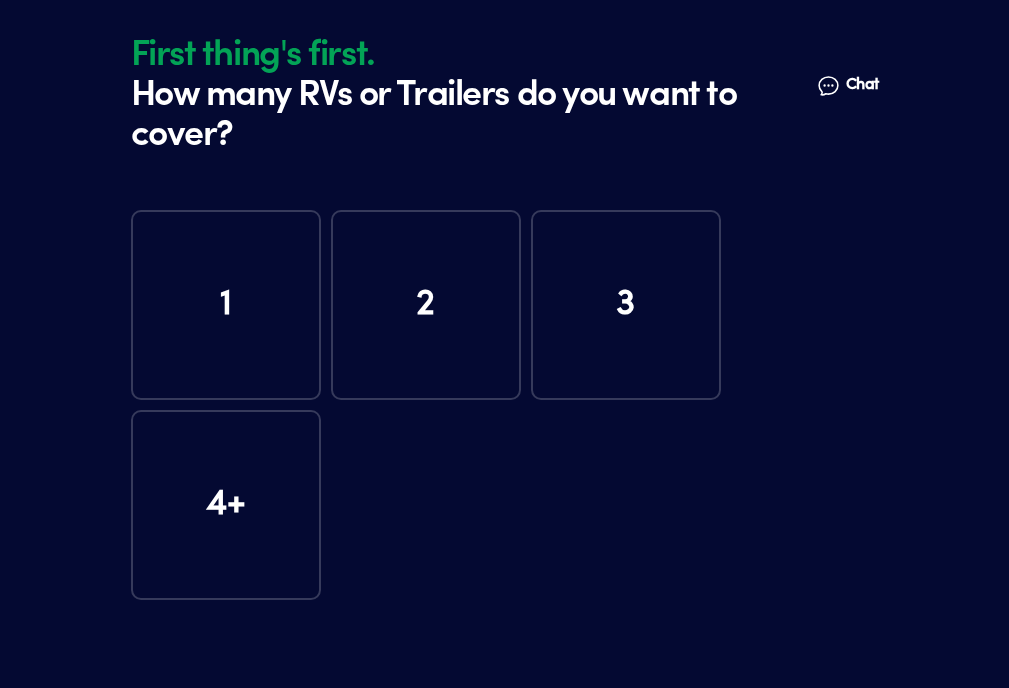 click on "First thing's first. How many RVs or Trailers do you want to cover? Talk to a human Chat First thing's first. How many RVs or Trailers do you want to cover? Talk to a human Chat 1 2 3 4+" at bounding box center [504, 344] 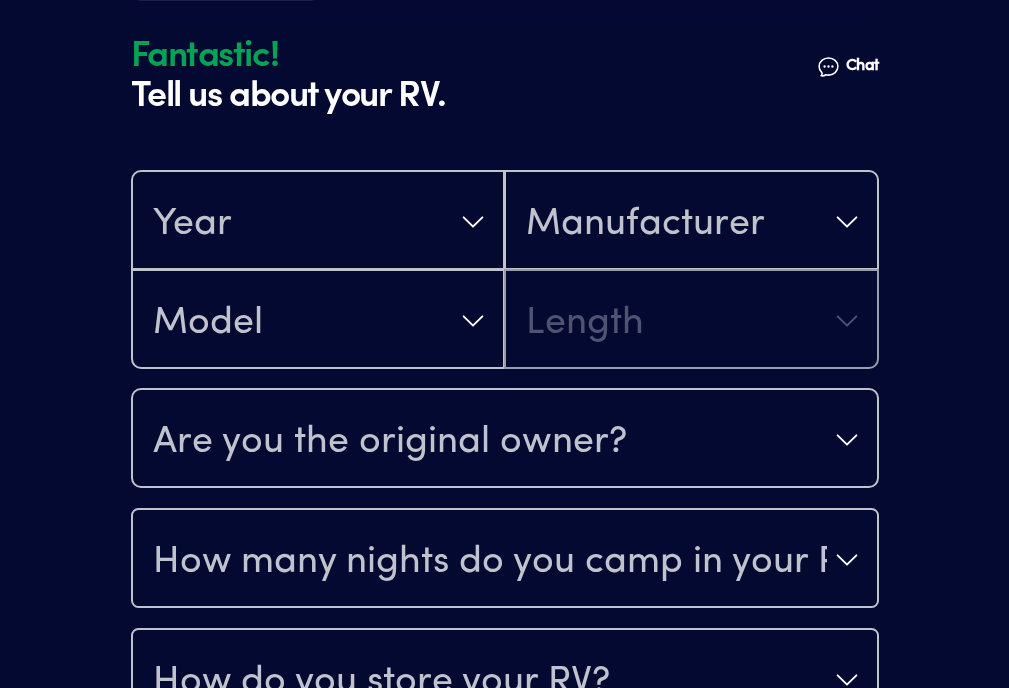 scroll, scrollTop: 570, scrollLeft: 0, axis: vertical 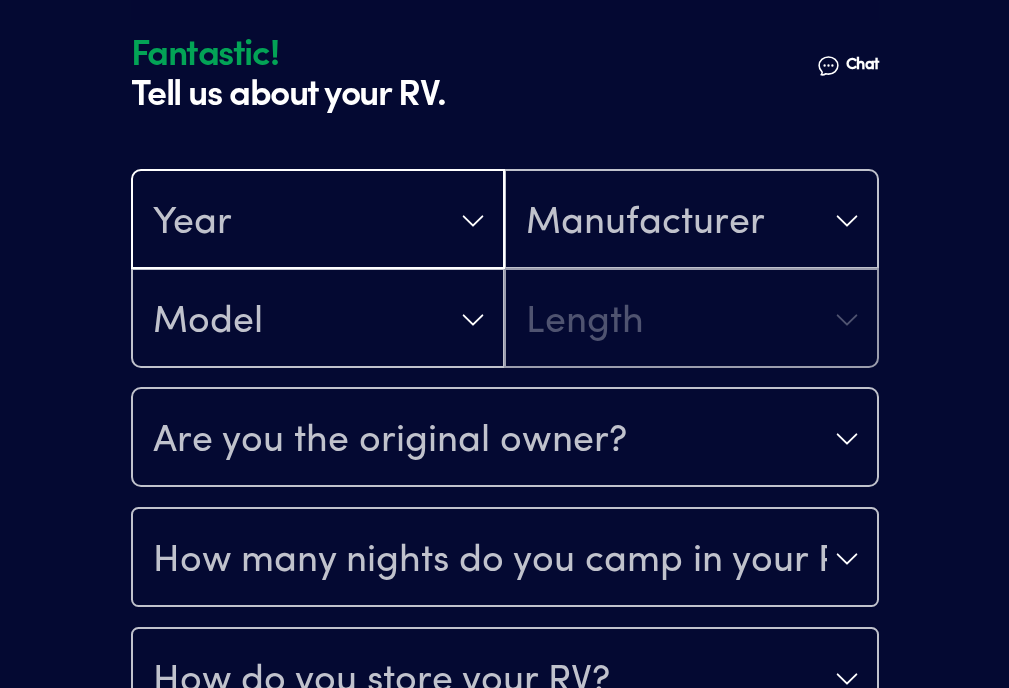 click on "Year" at bounding box center (318, 221) 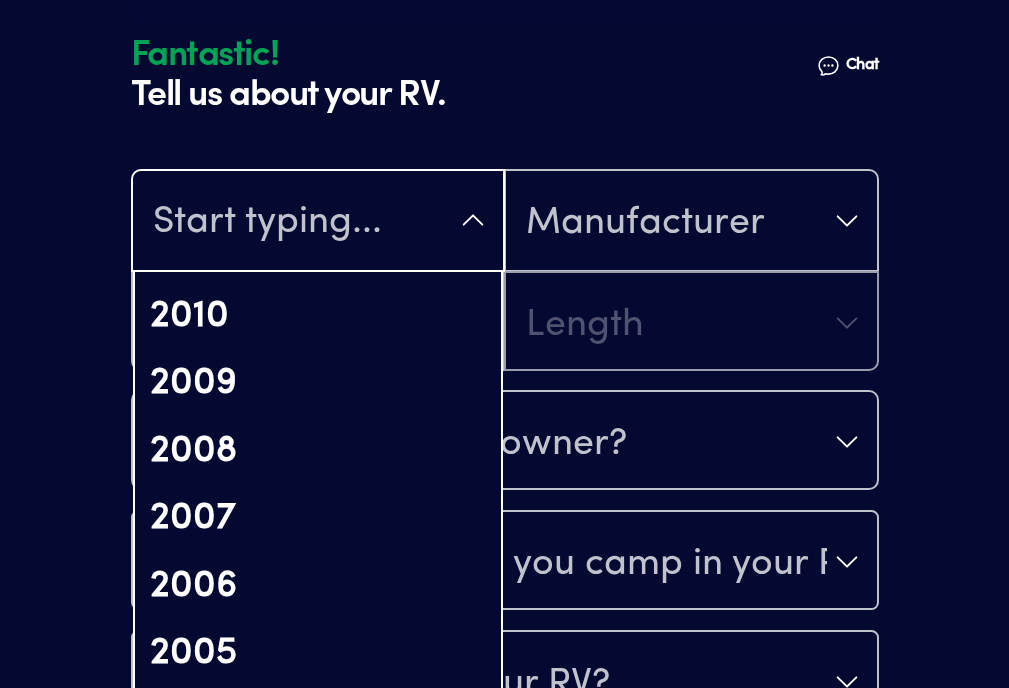 scroll, scrollTop: 1139, scrollLeft: 0, axis: vertical 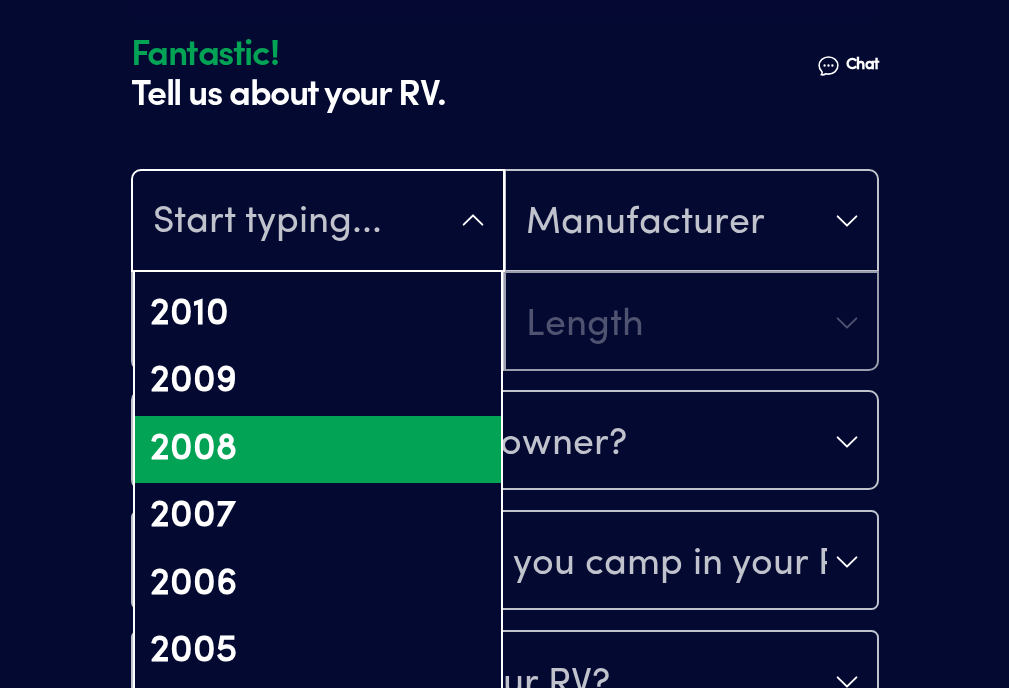 click on "2007" at bounding box center (318, 517) 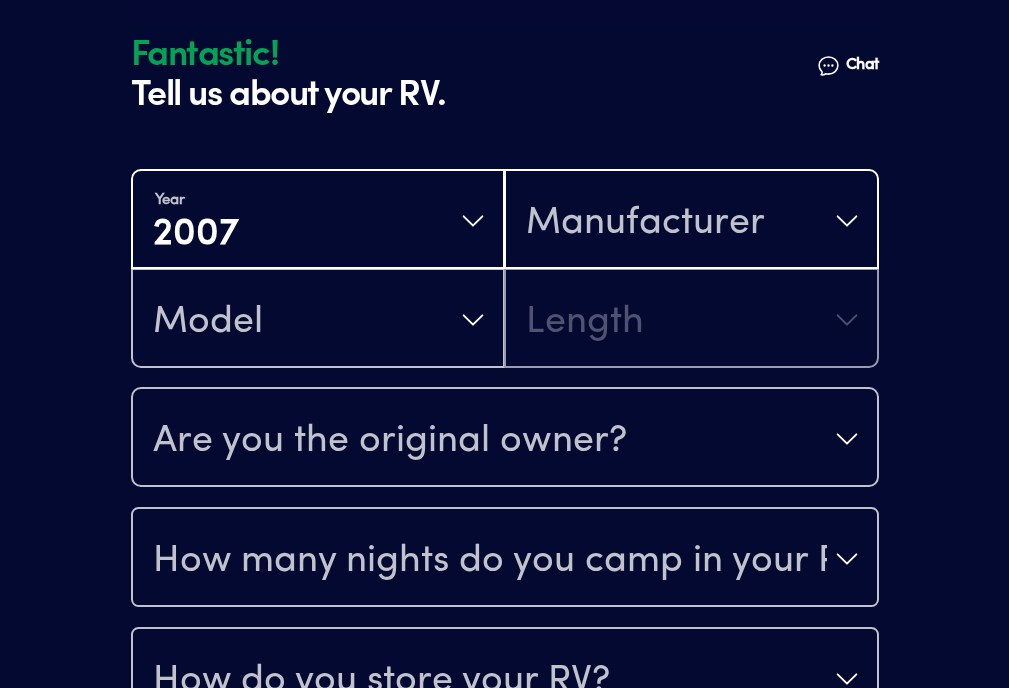click on "Manufacturer" at bounding box center [645, 223] 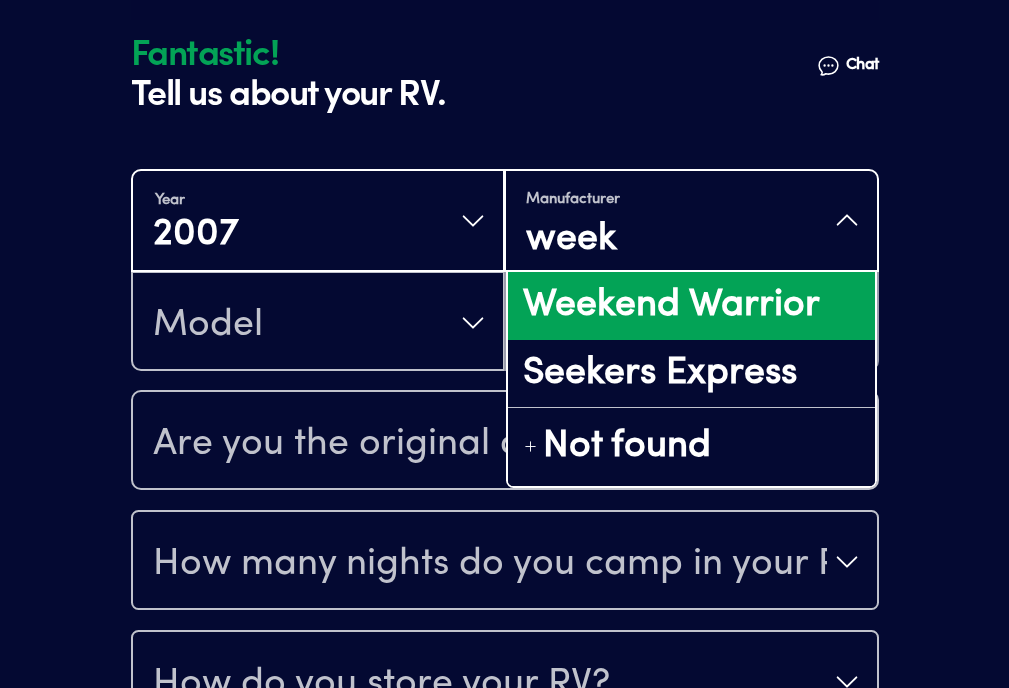 type on "week" 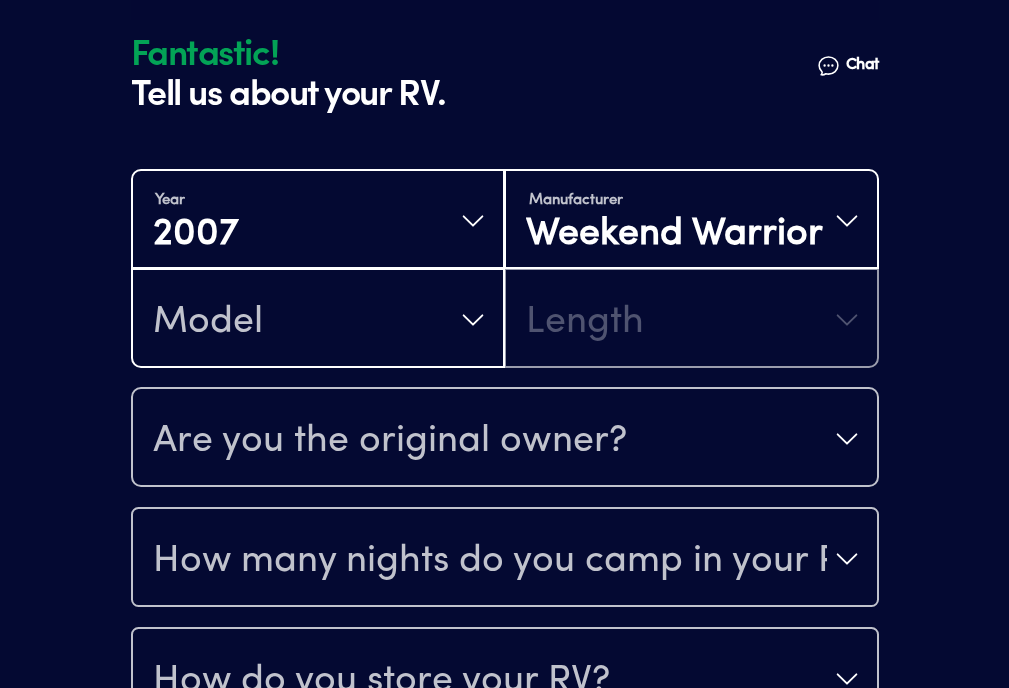 click on "Model" at bounding box center (318, 320) 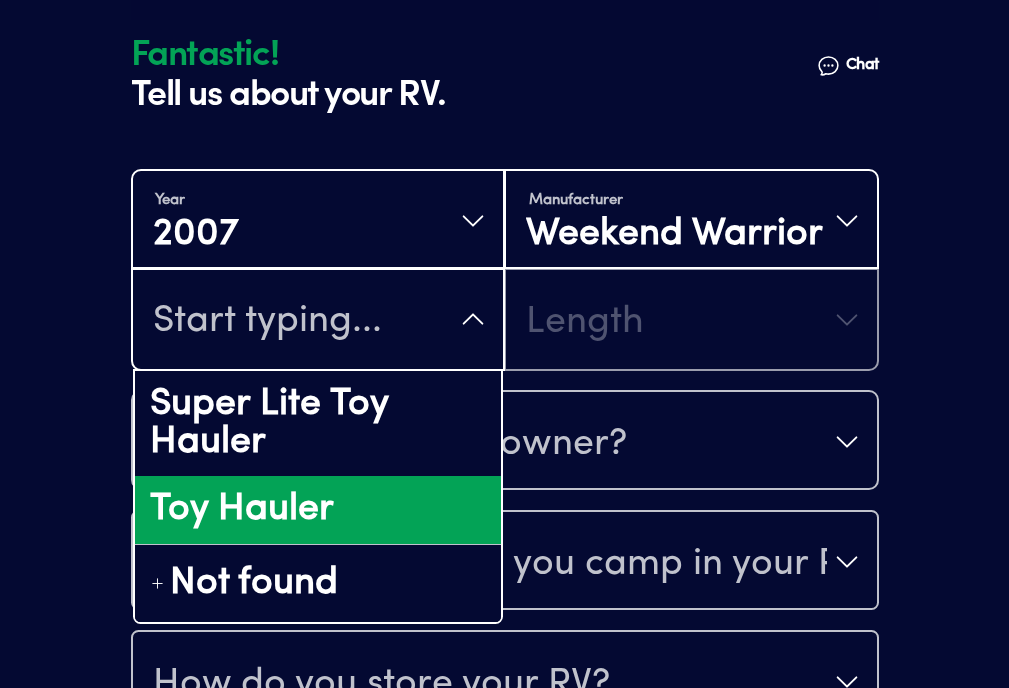 click on "Toy Hauler" at bounding box center [318, 510] 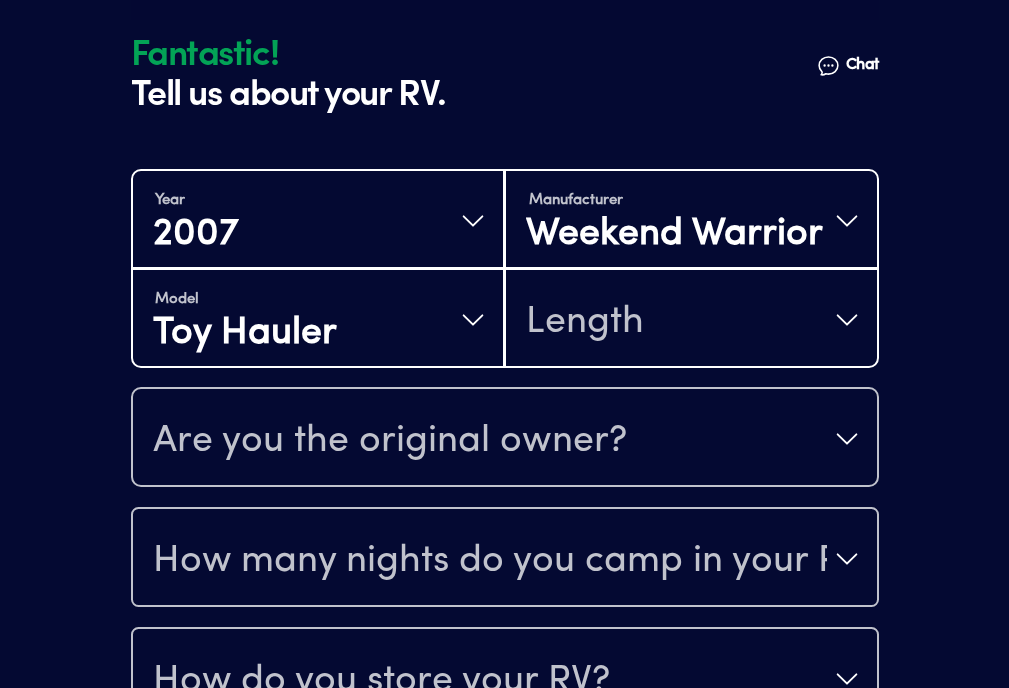 click on "Length" at bounding box center [691, 320] 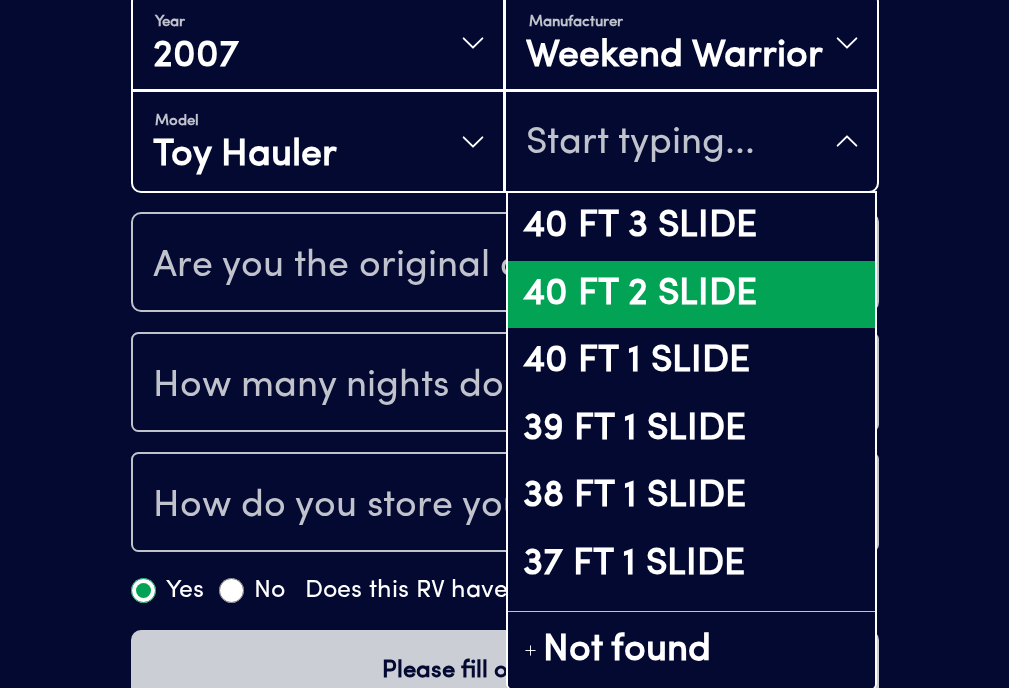 scroll, scrollTop: 801, scrollLeft: 0, axis: vertical 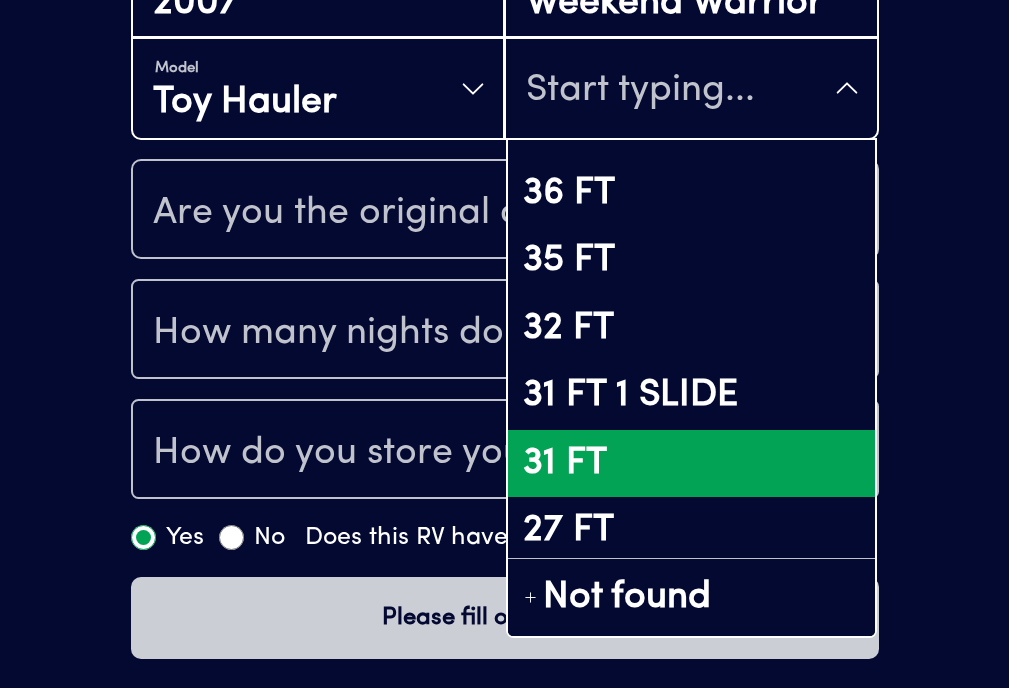click on "31 FT" at bounding box center (691, 464) 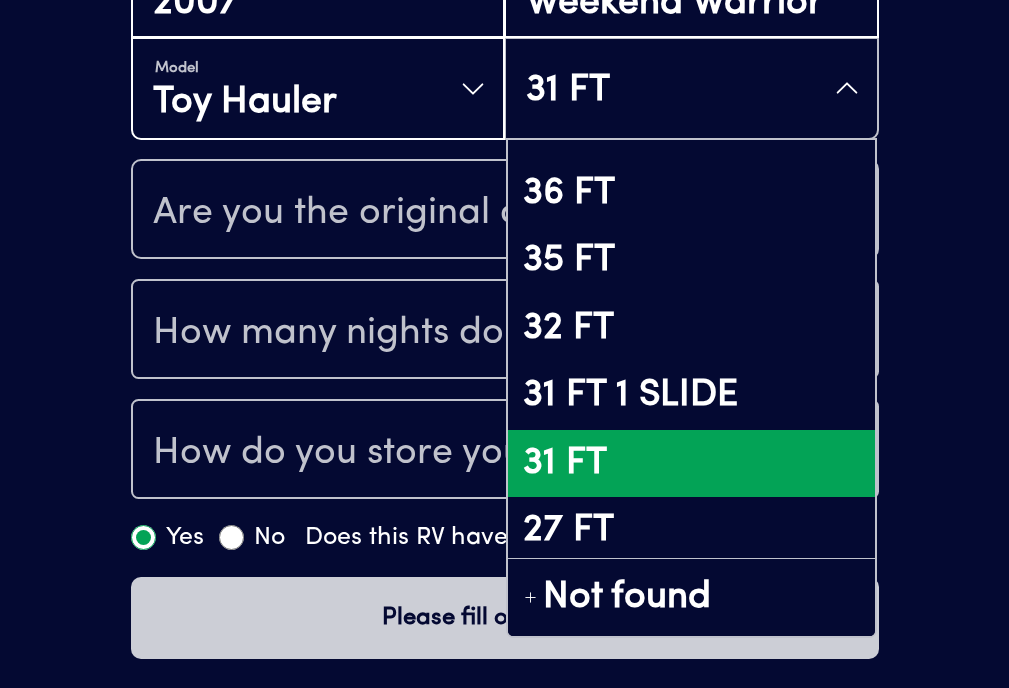 scroll, scrollTop: 798, scrollLeft: 0, axis: vertical 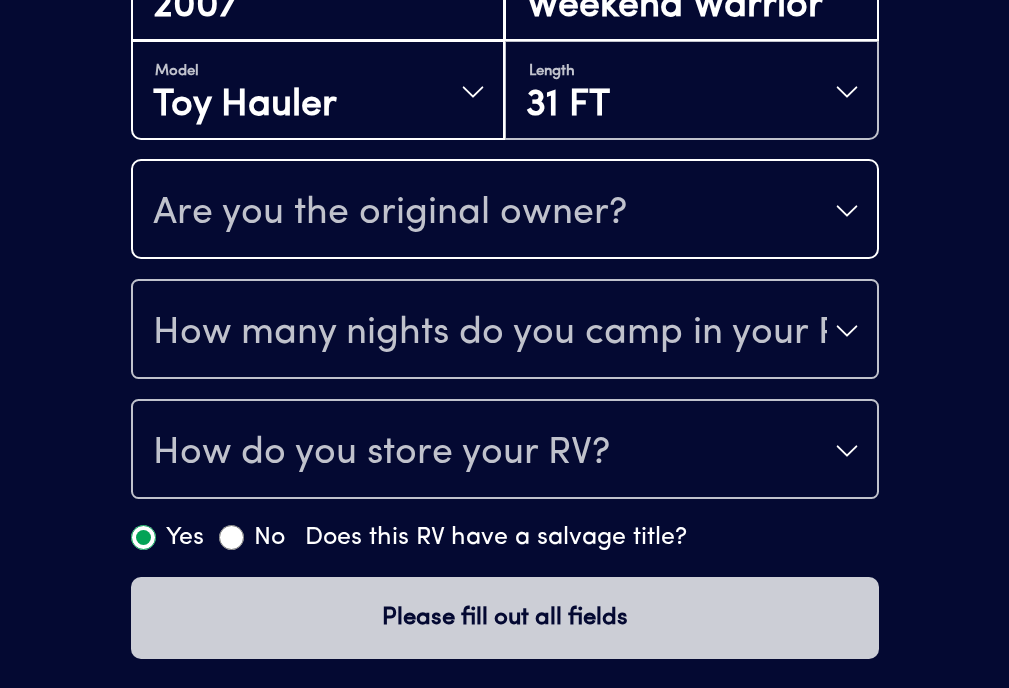 click on "Are you the original owner?" at bounding box center (390, 213) 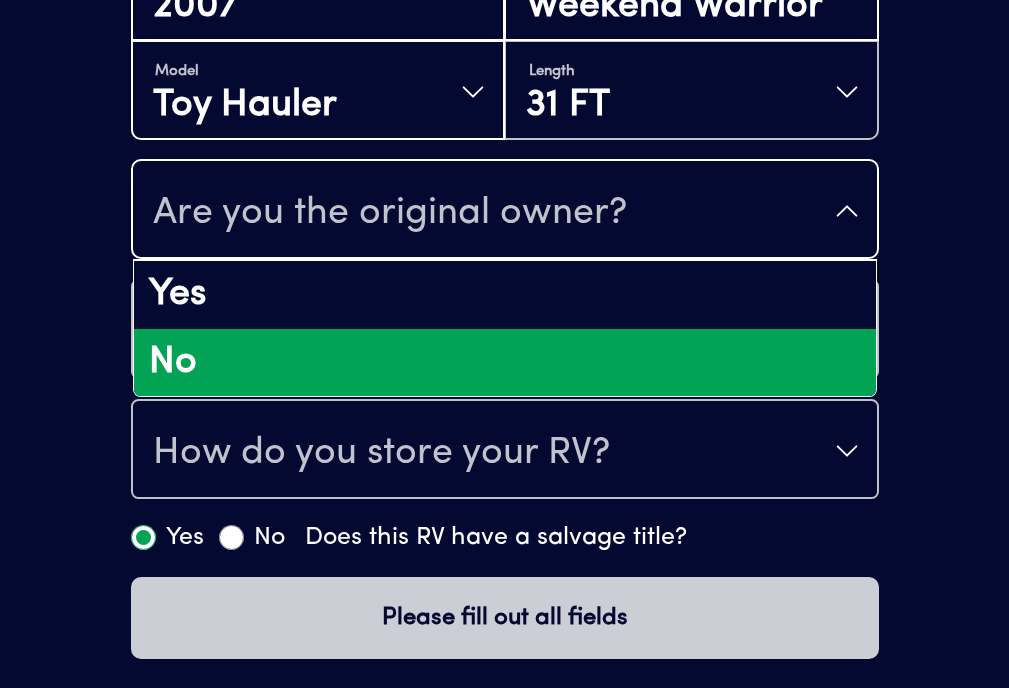 click on "No" at bounding box center [505, 363] 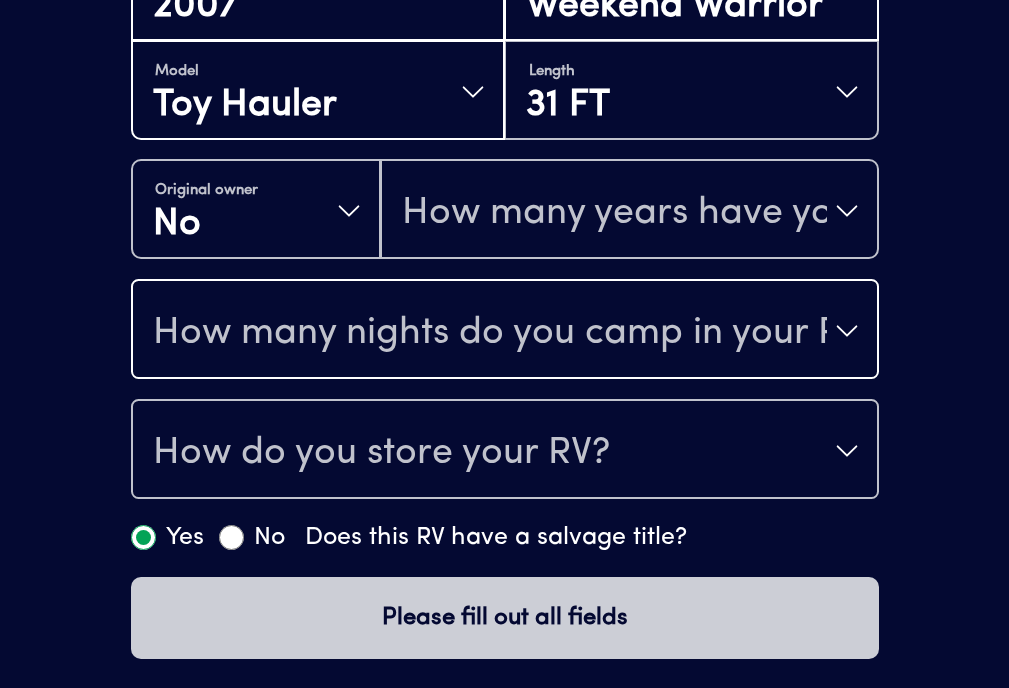 click on "How many nights do you camp in your RV?" at bounding box center [490, 333] 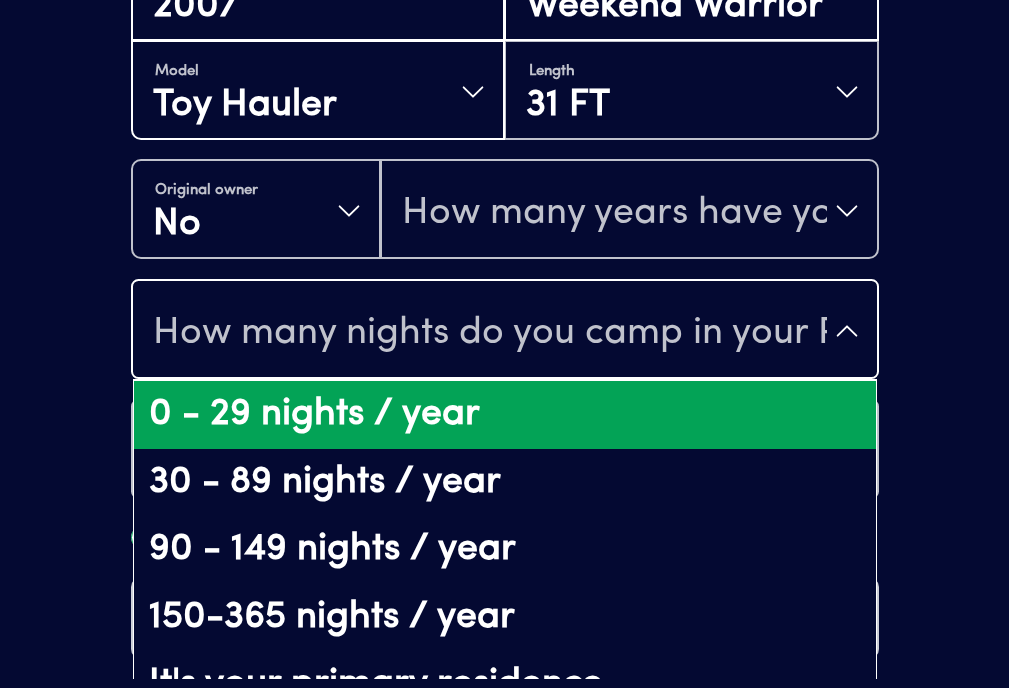 click on "0 - 29 nights / year" at bounding box center (505, 415) 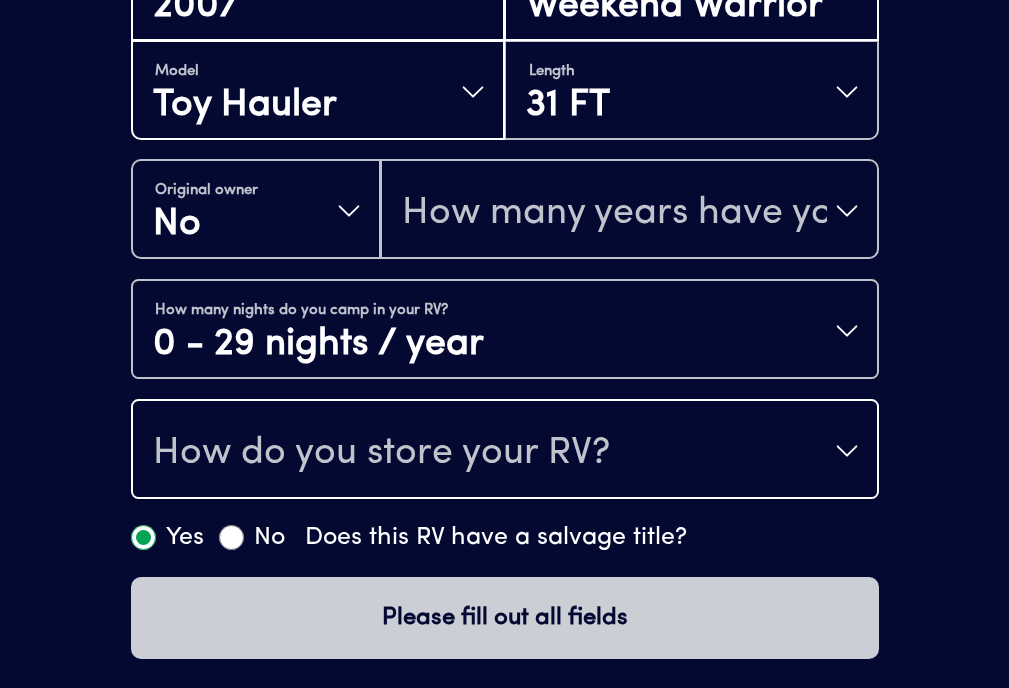 click on "How do you store your RV?" at bounding box center [381, 453] 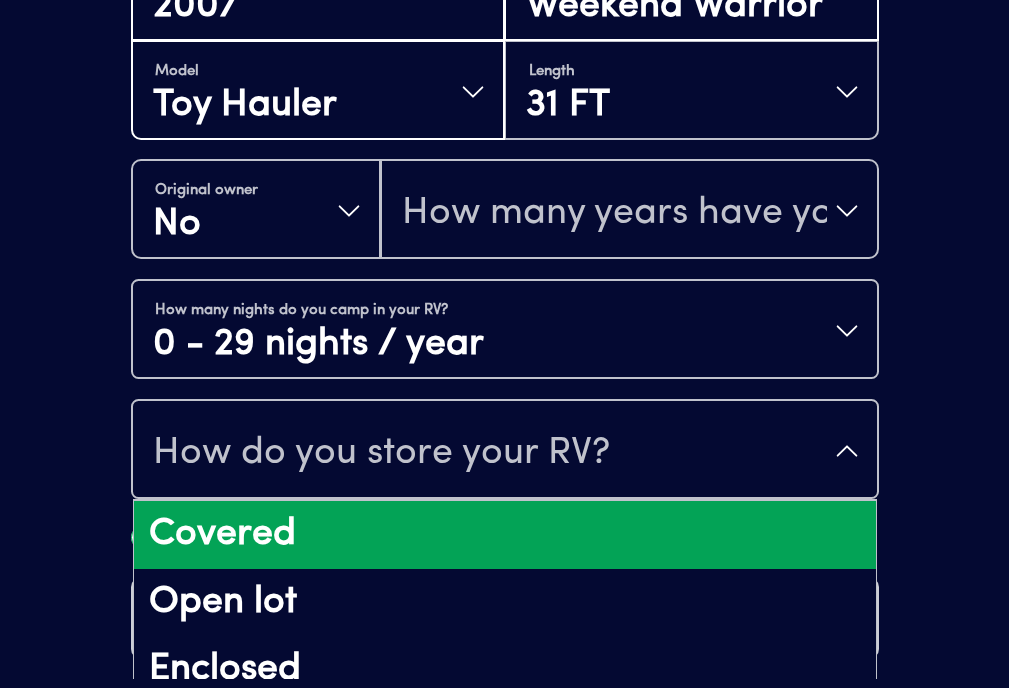 scroll, scrollTop: 26, scrollLeft: 0, axis: vertical 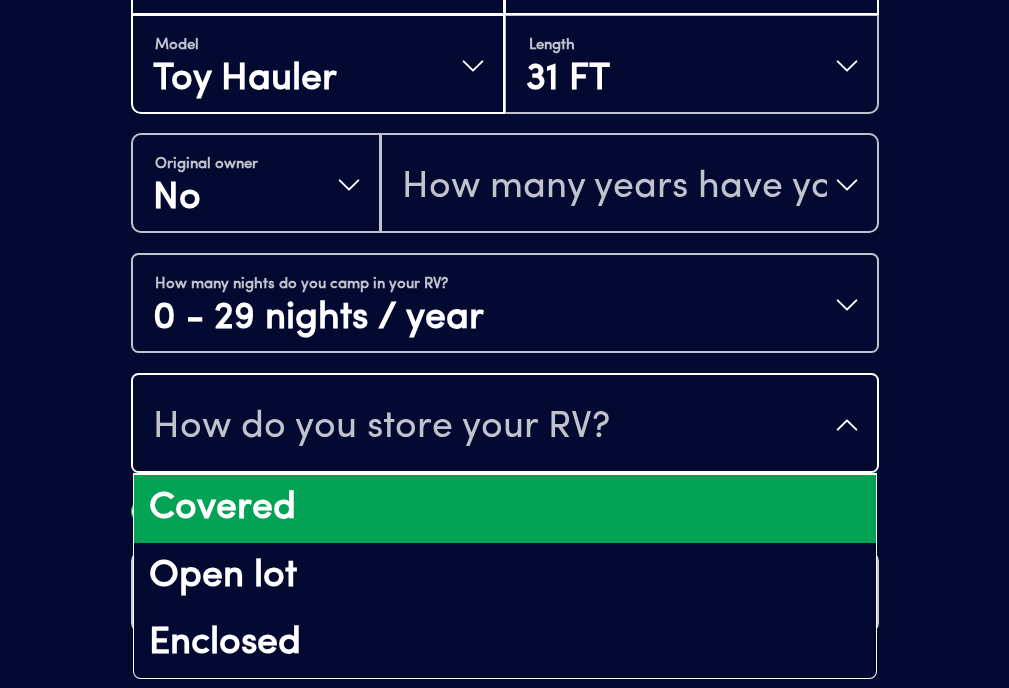 click on "Covered" at bounding box center (505, 509) 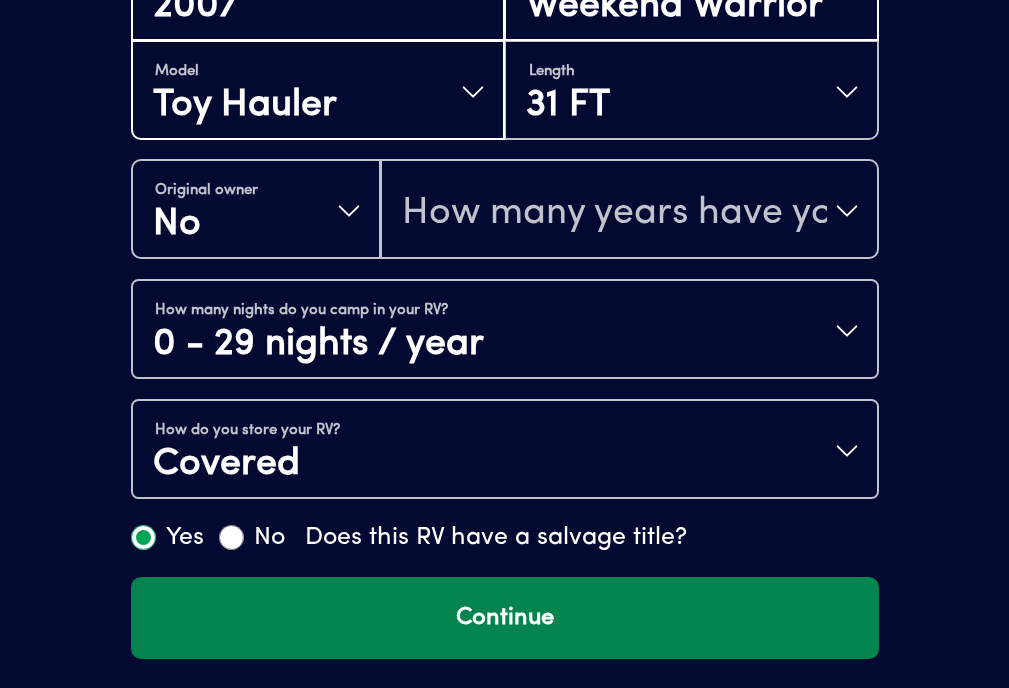 click on "Continue" at bounding box center (505, 618) 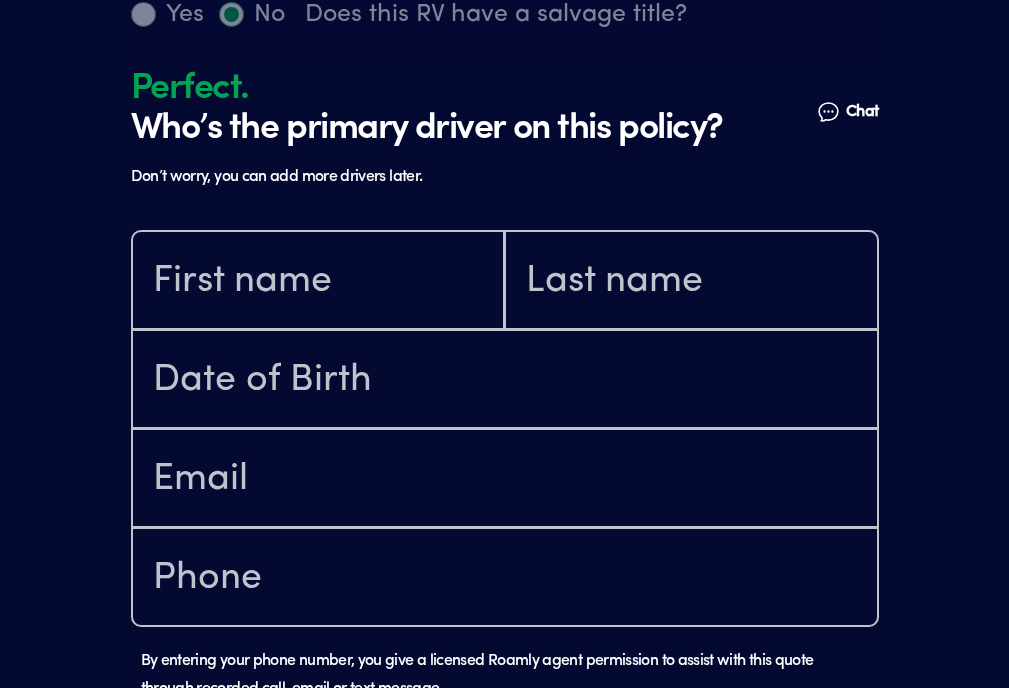 scroll, scrollTop: 1364, scrollLeft: 0, axis: vertical 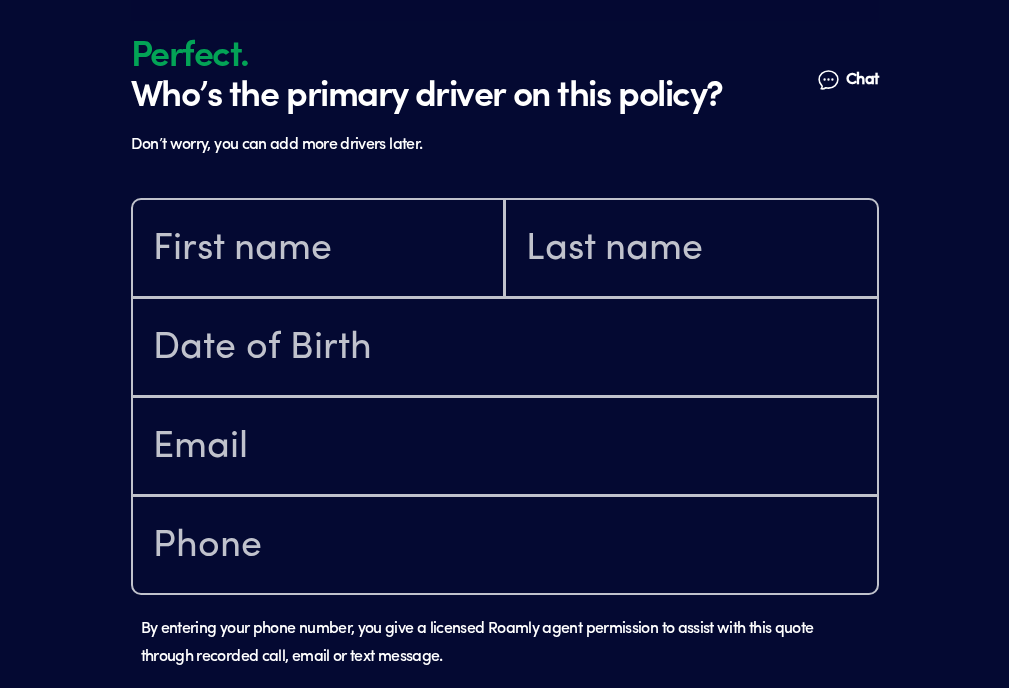 click at bounding box center (505, 347) 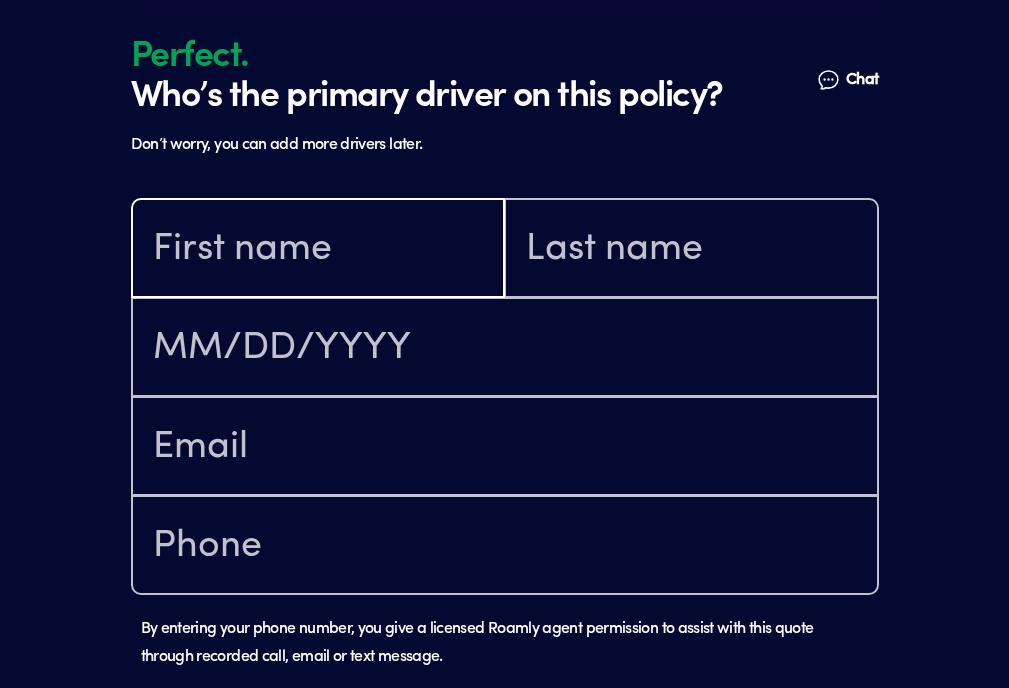 click at bounding box center [318, 250] 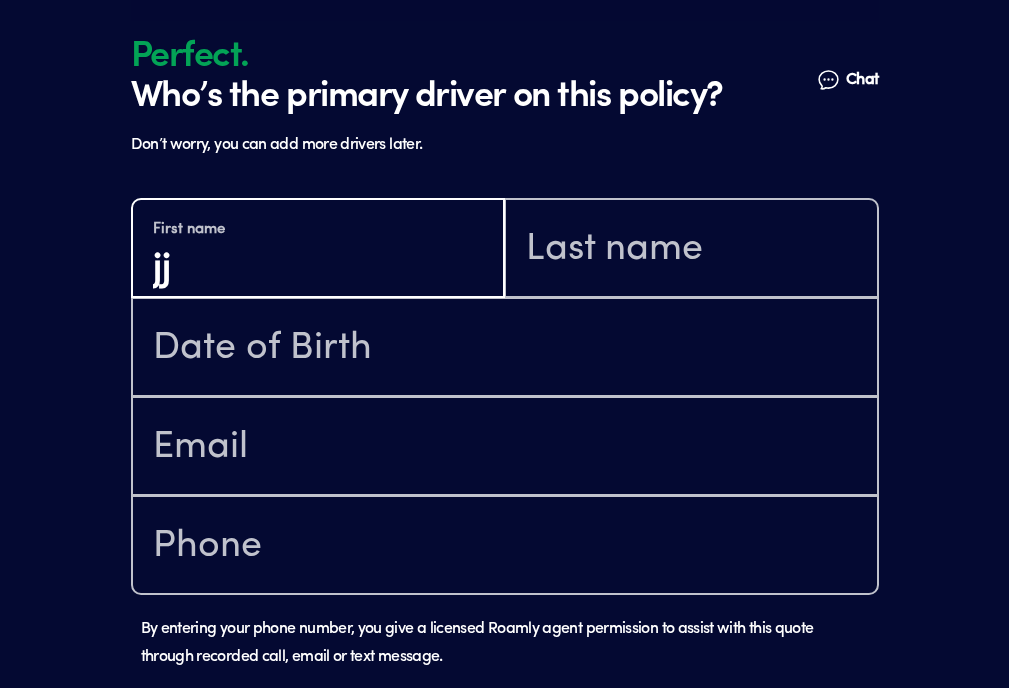 type on "j" 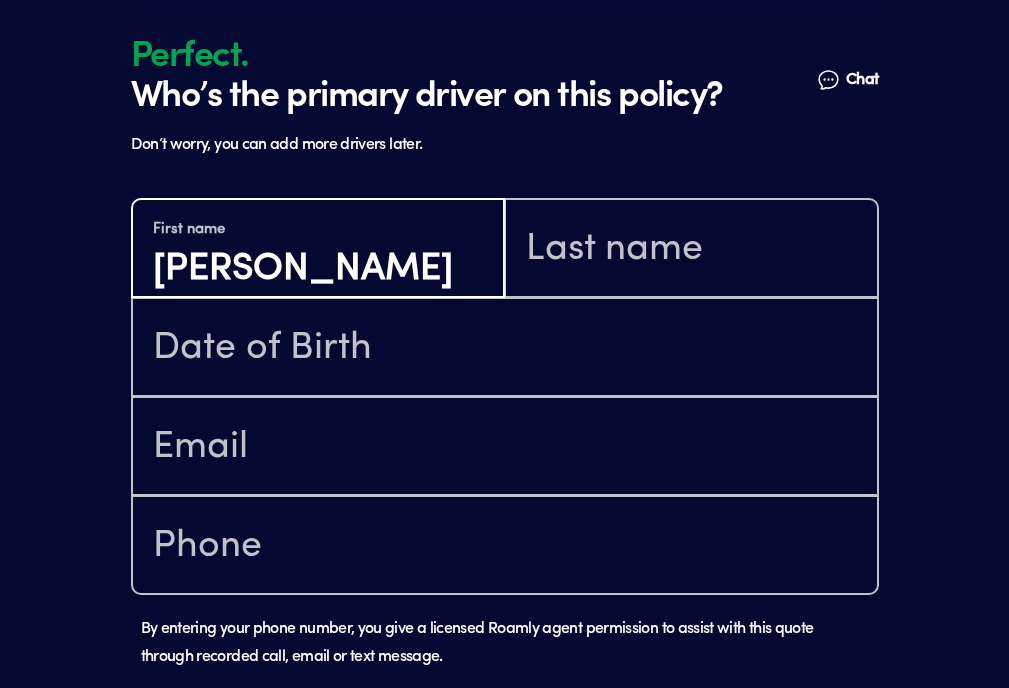 type on "[PERSON_NAME]" 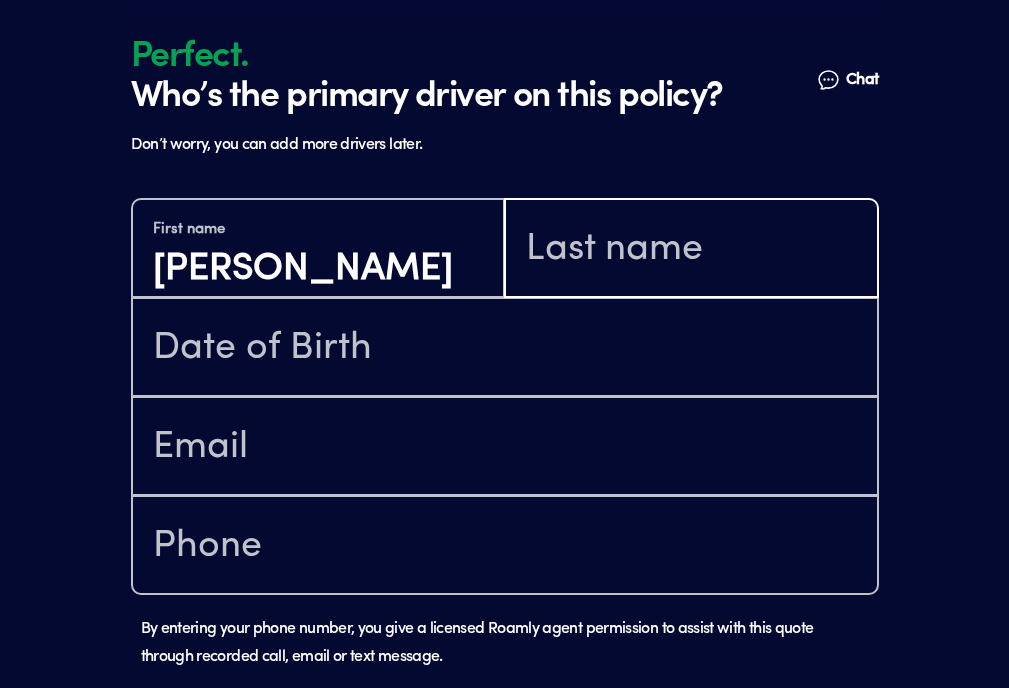 click at bounding box center (691, 250) 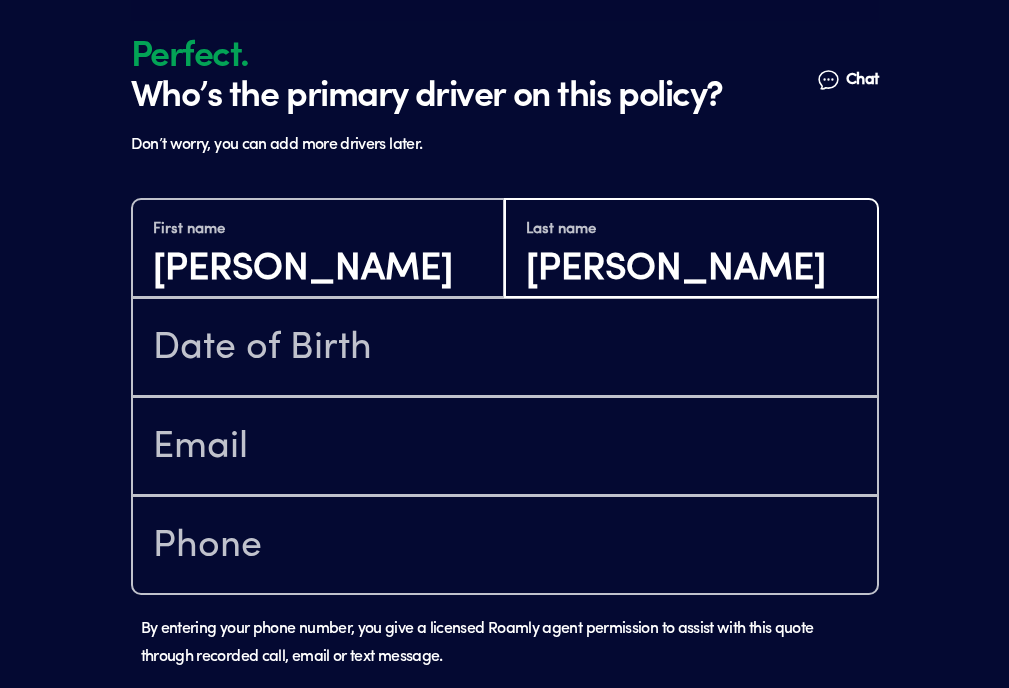 type on "[PERSON_NAME]" 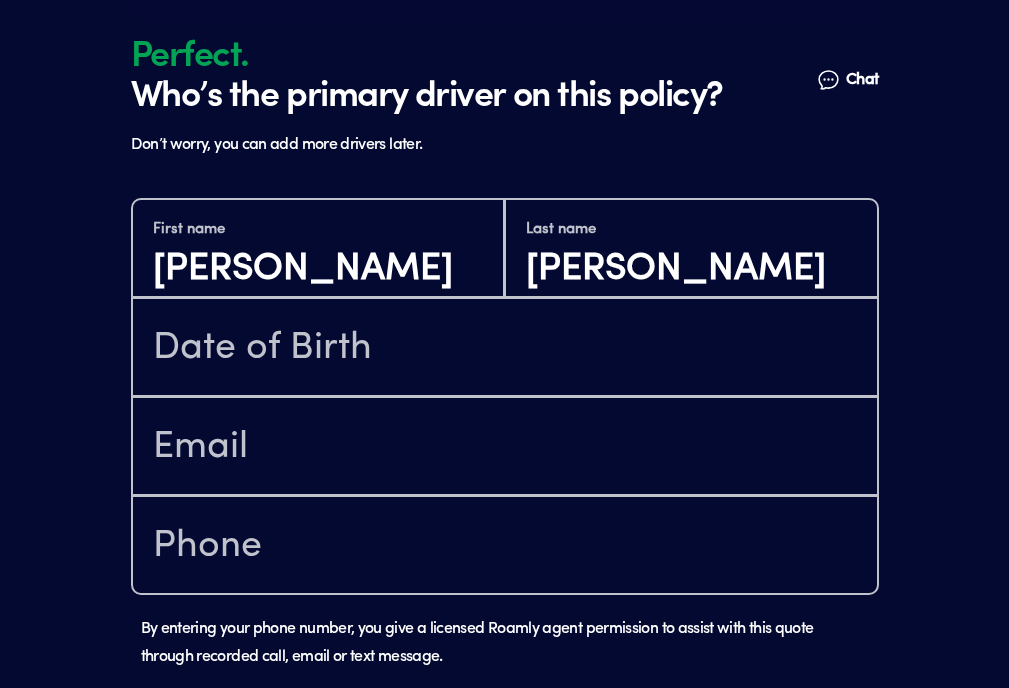 click at bounding box center [505, 347] 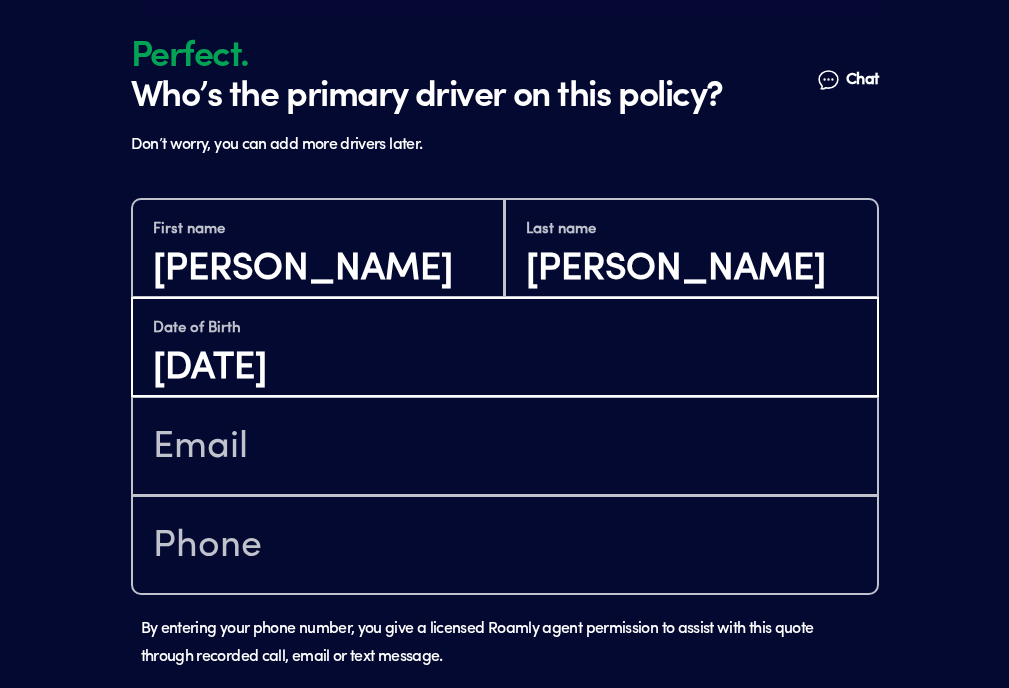 type on "[DATE]" 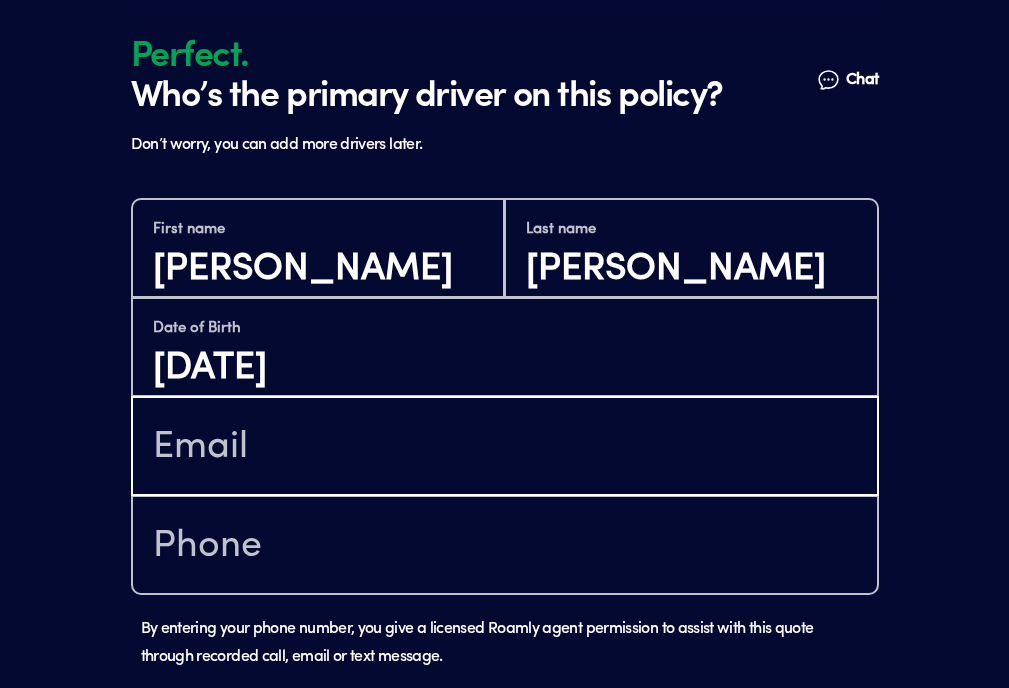 click at bounding box center [505, 448] 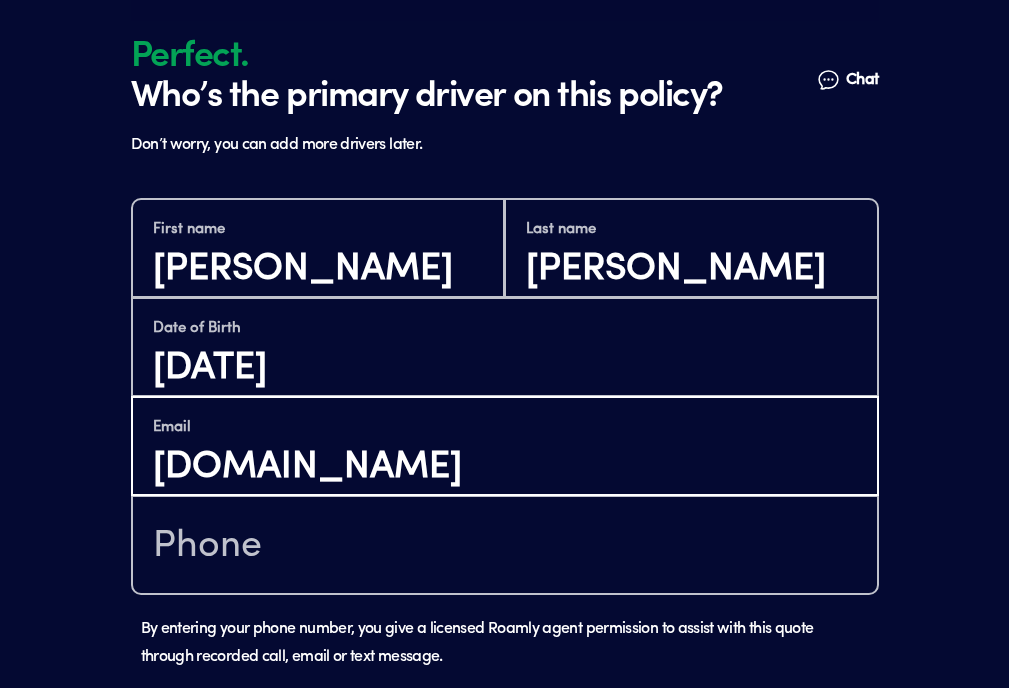 type on "[DOMAIN_NAME]" 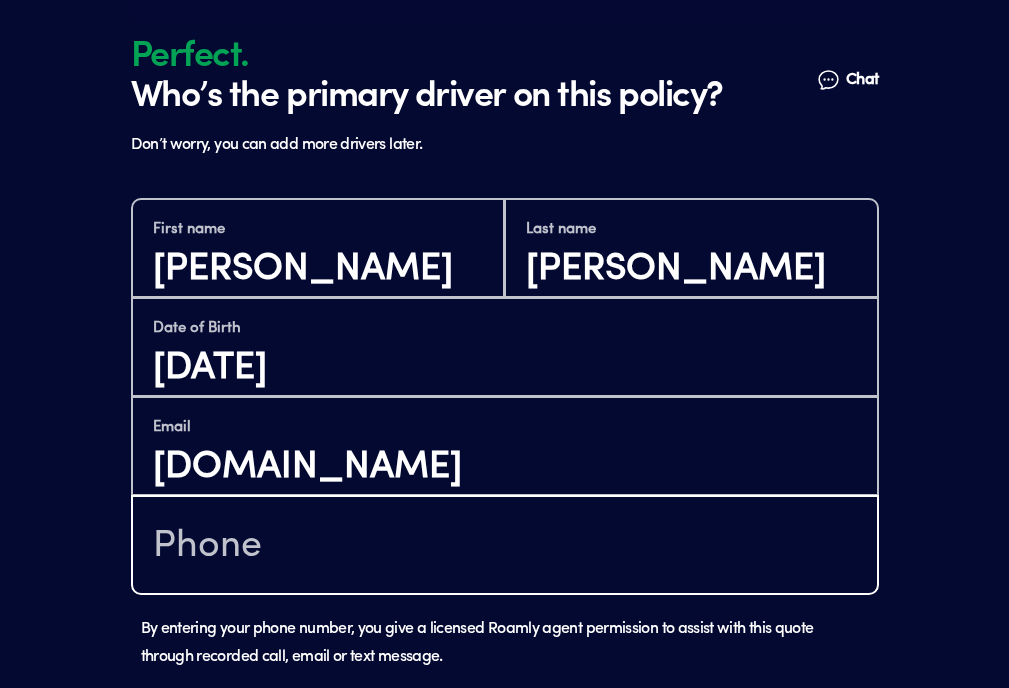 click at bounding box center [505, 547] 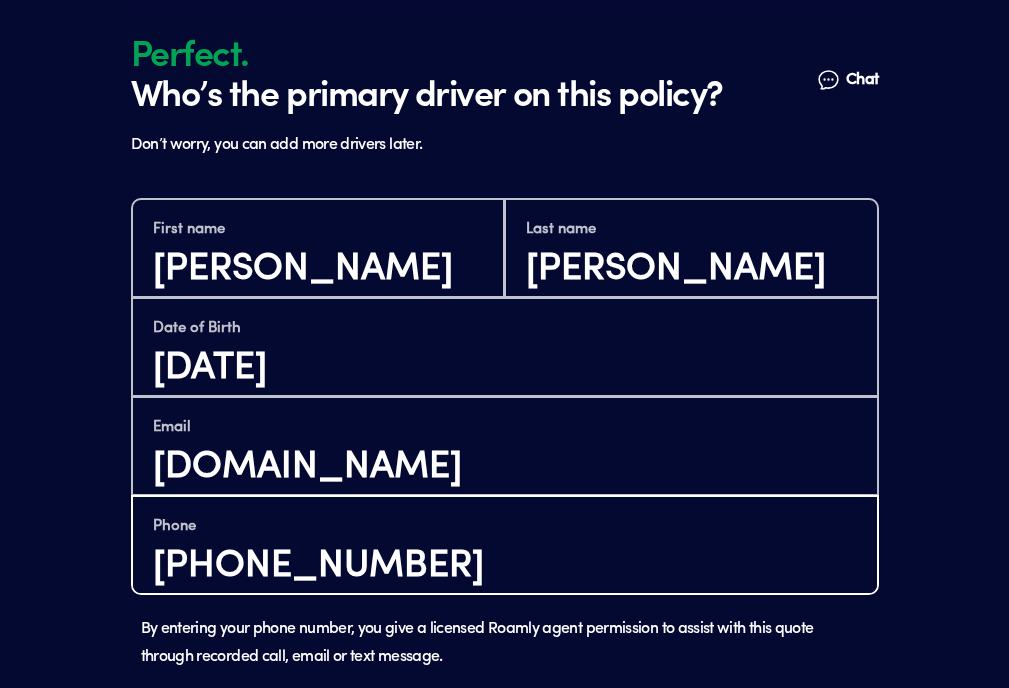 scroll, scrollTop: 1526, scrollLeft: 0, axis: vertical 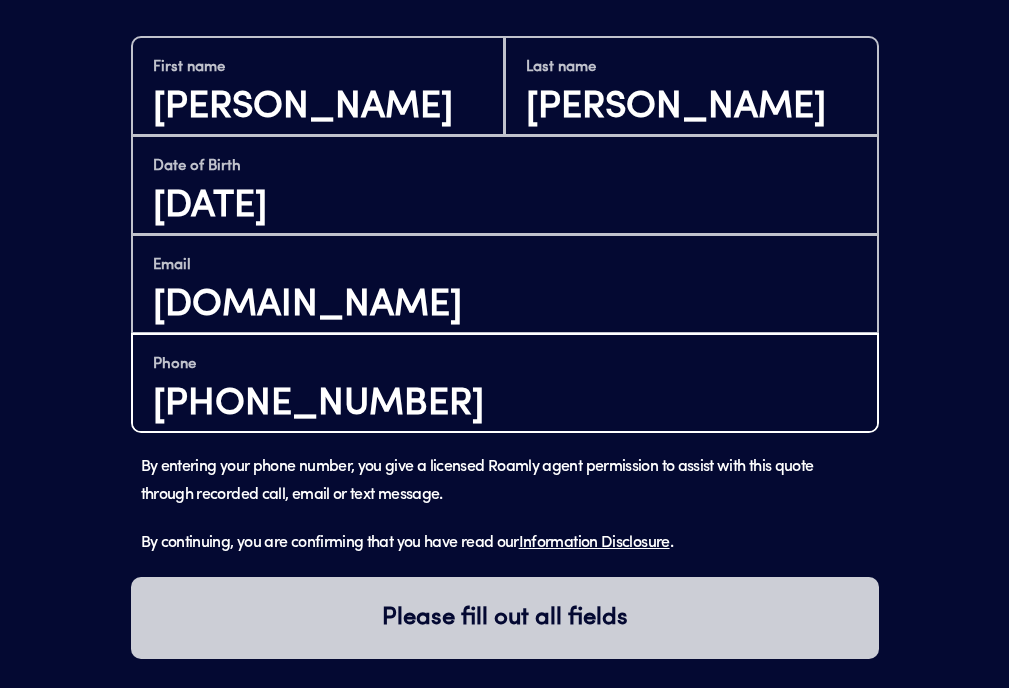 type on "[PHONE_NUMBER]" 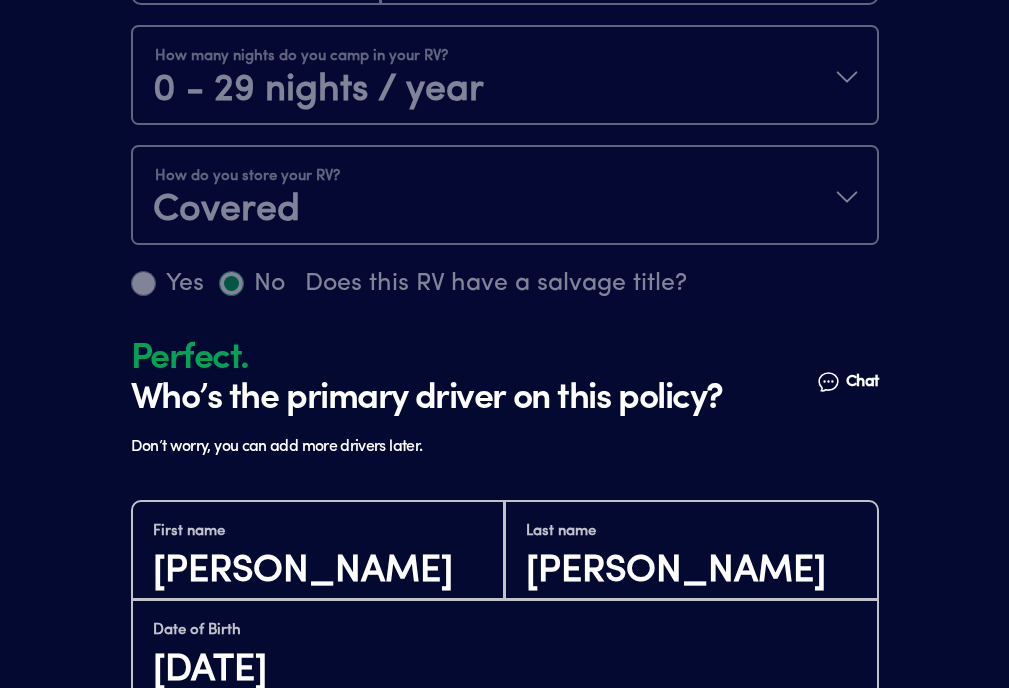 scroll, scrollTop: 722, scrollLeft: 0, axis: vertical 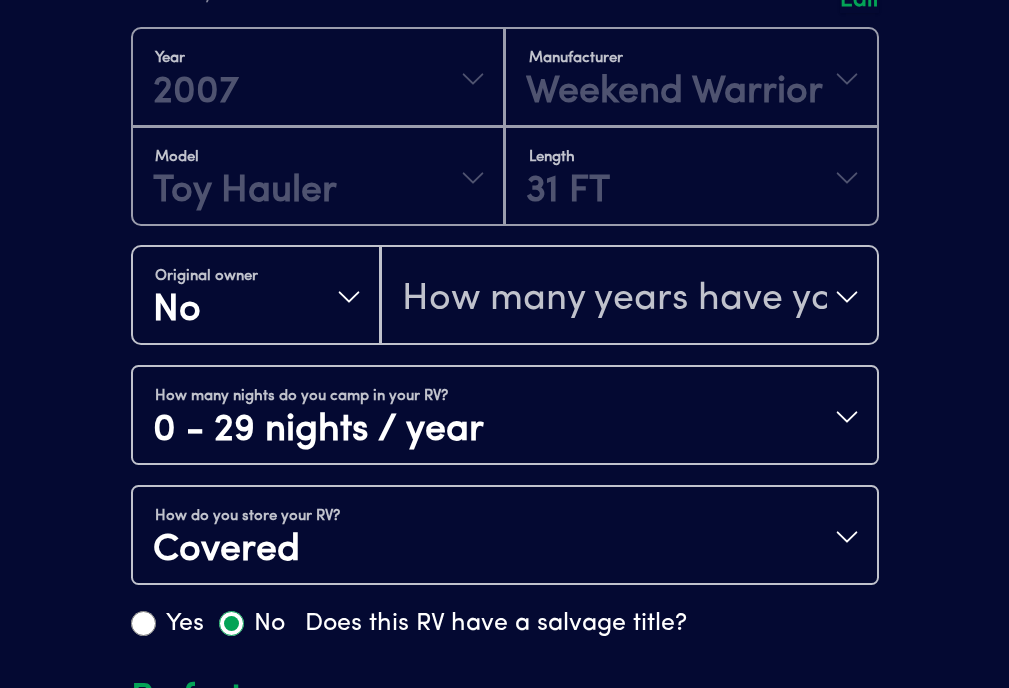 click at bounding box center [505, 325] 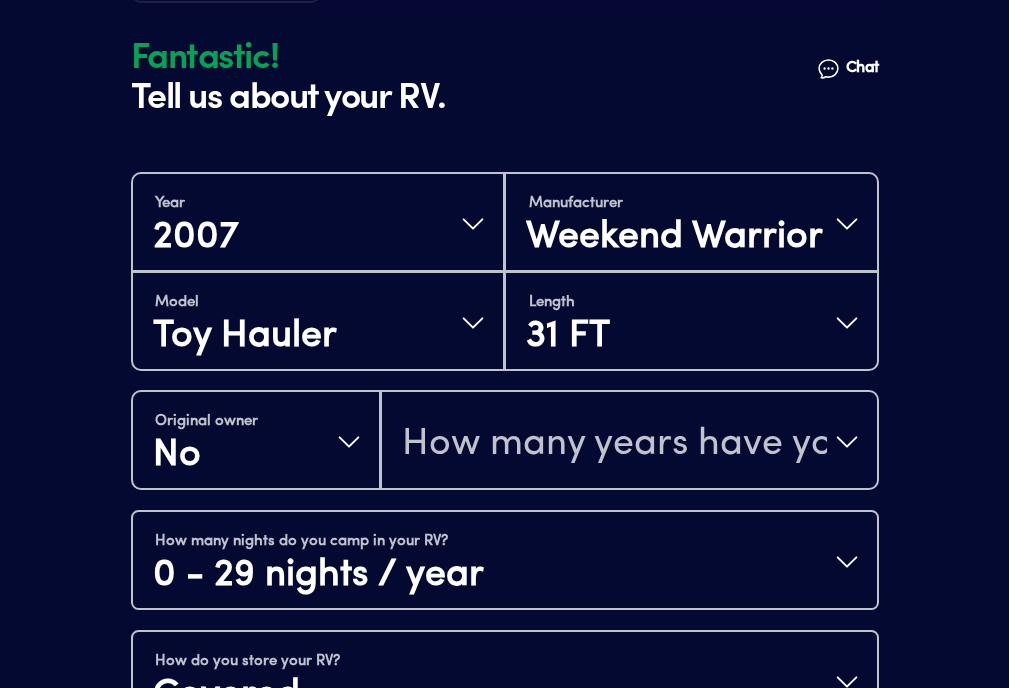 scroll, scrollTop: 570, scrollLeft: 0, axis: vertical 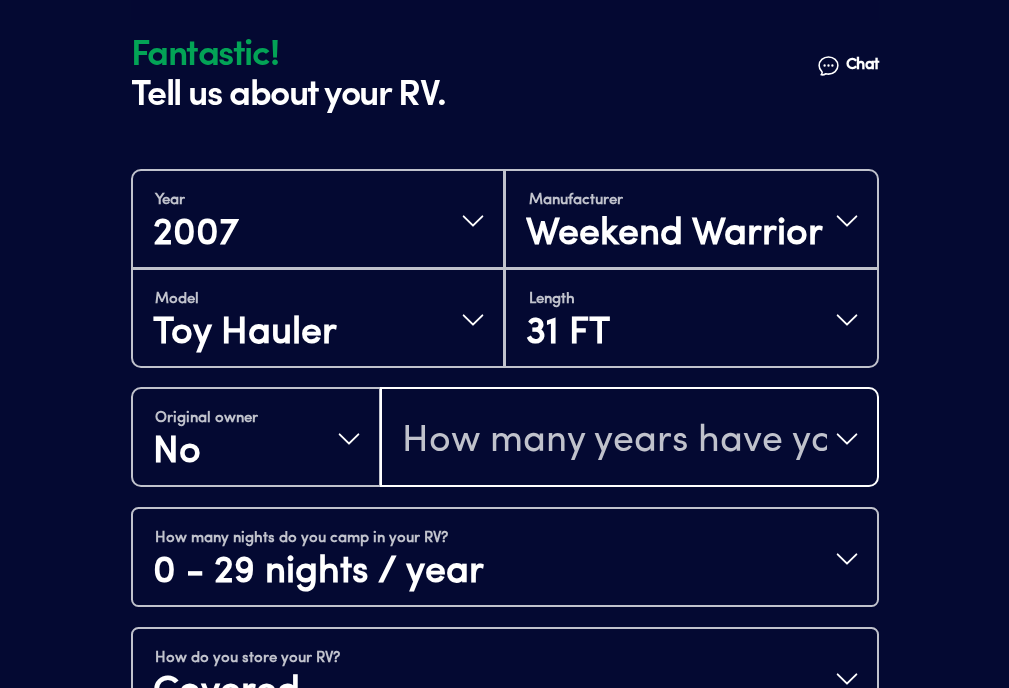 click on "How many years have you owned it?" at bounding box center [629, 439] 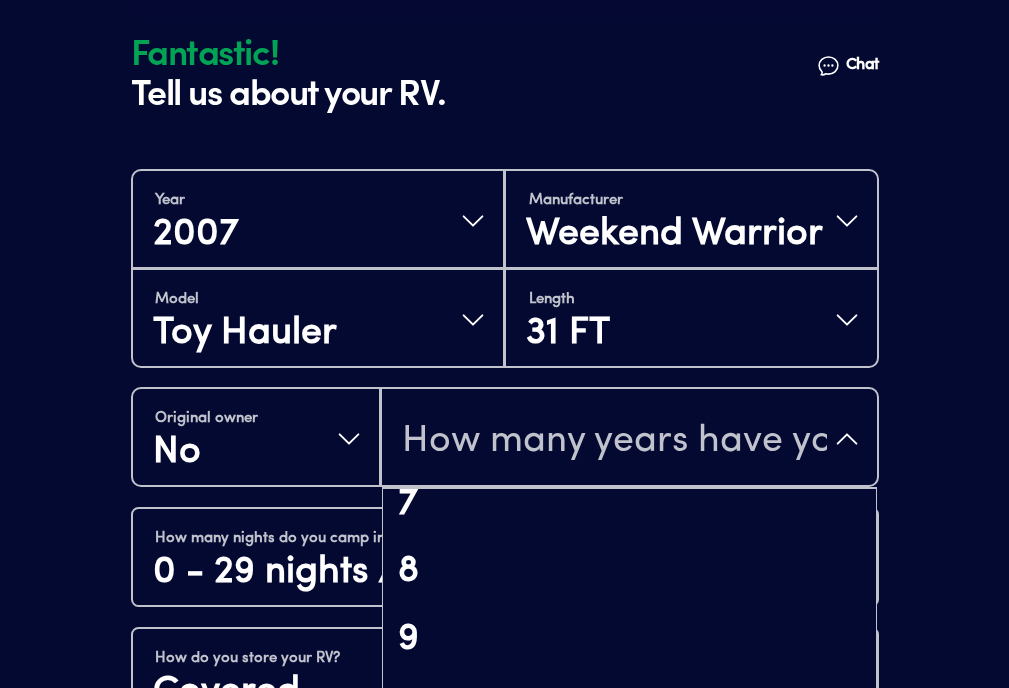 scroll, scrollTop: 482, scrollLeft: 0, axis: vertical 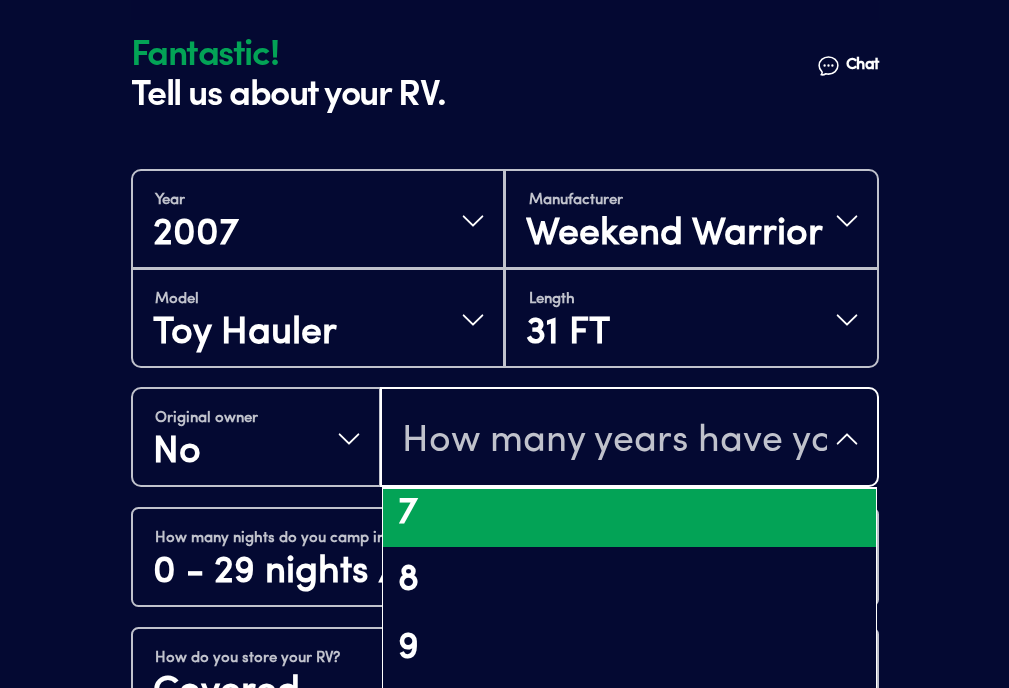 click on "7" at bounding box center (629, 514) 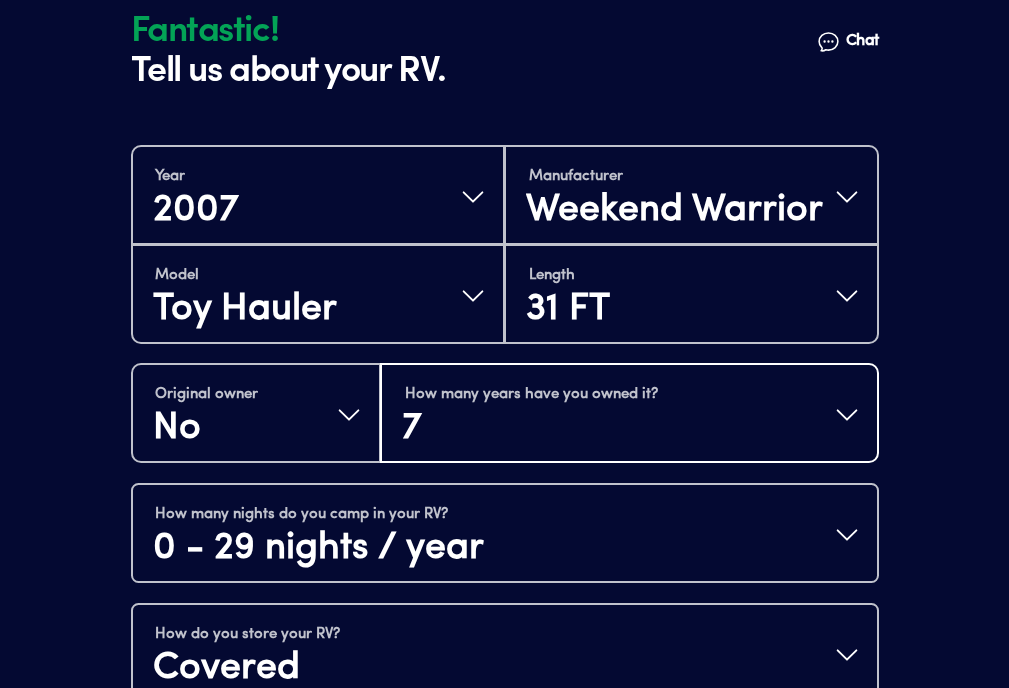 scroll, scrollTop: 798, scrollLeft: 0, axis: vertical 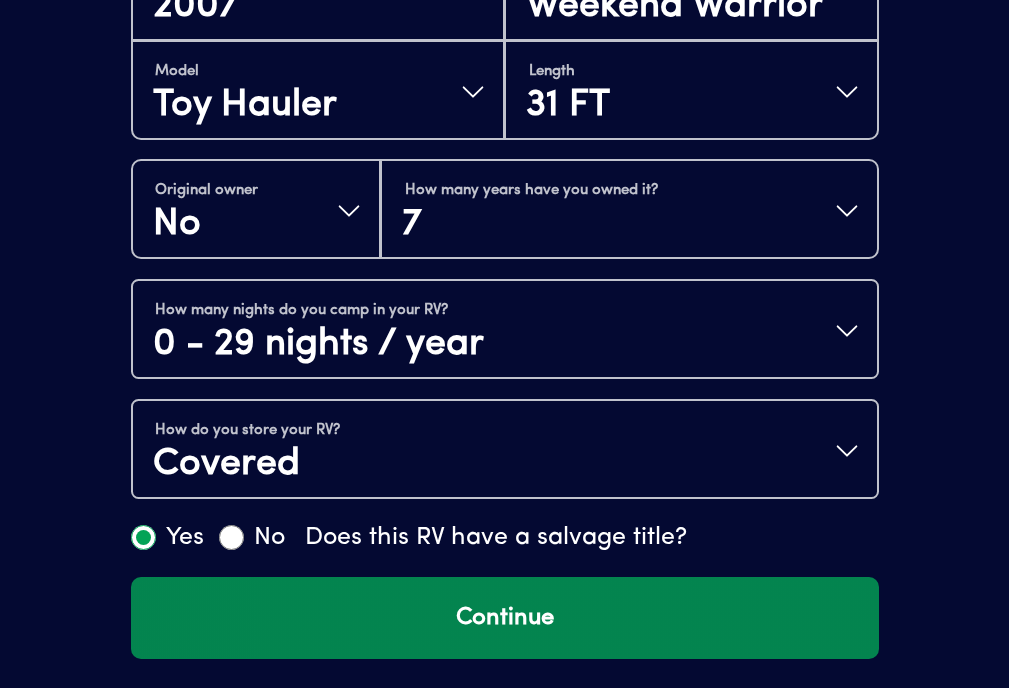 click on "Continue" at bounding box center (505, 618) 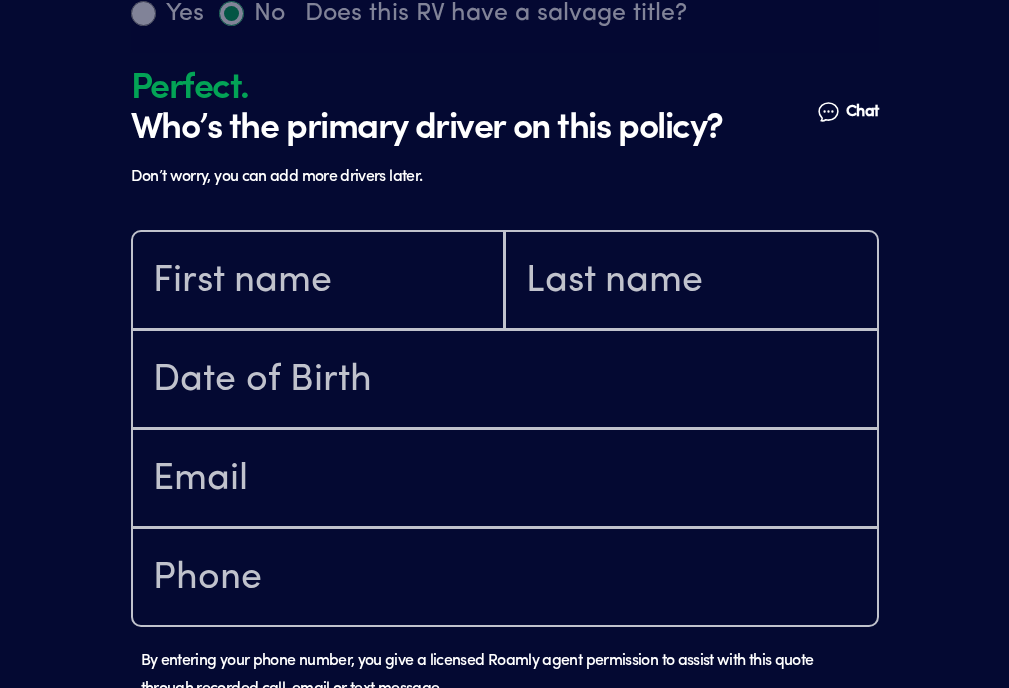 scroll, scrollTop: 1364, scrollLeft: 0, axis: vertical 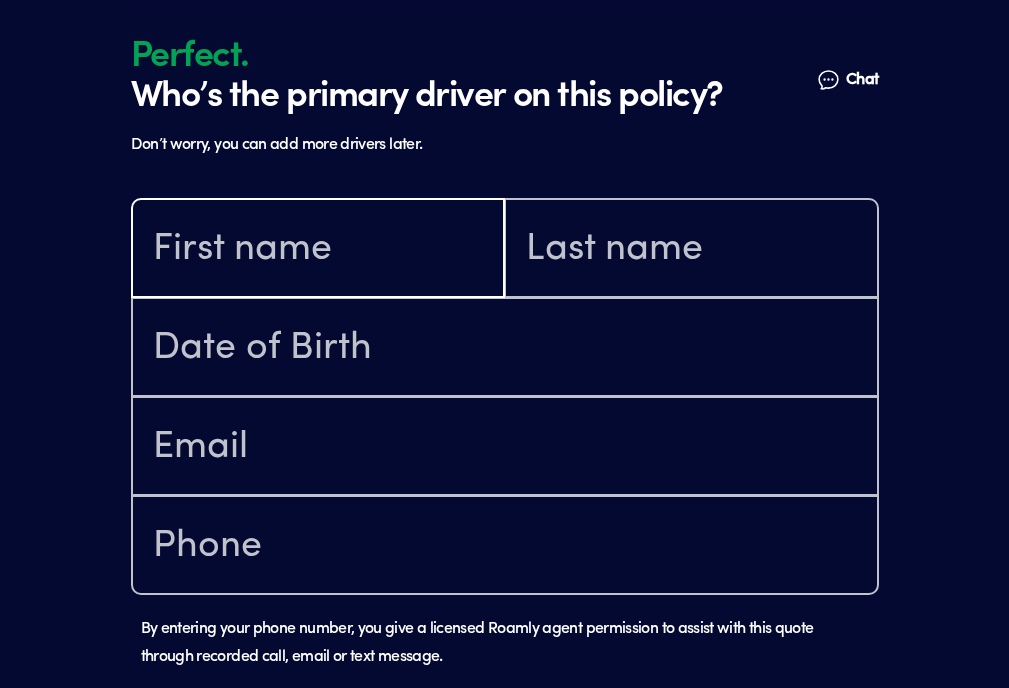 click at bounding box center [318, 250] 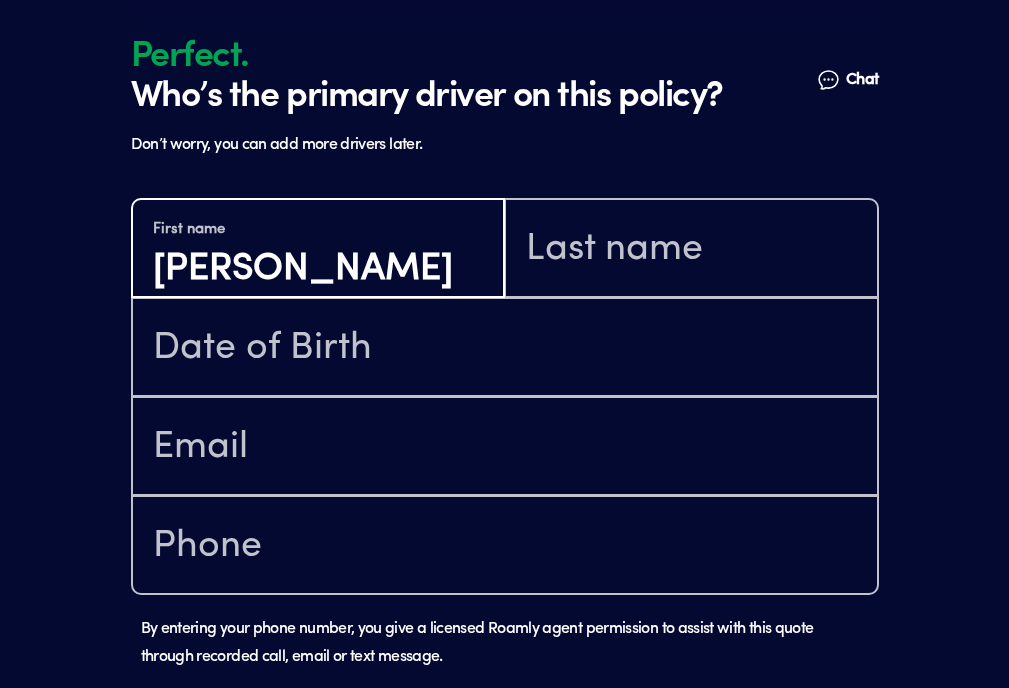 type on "[PERSON_NAME]" 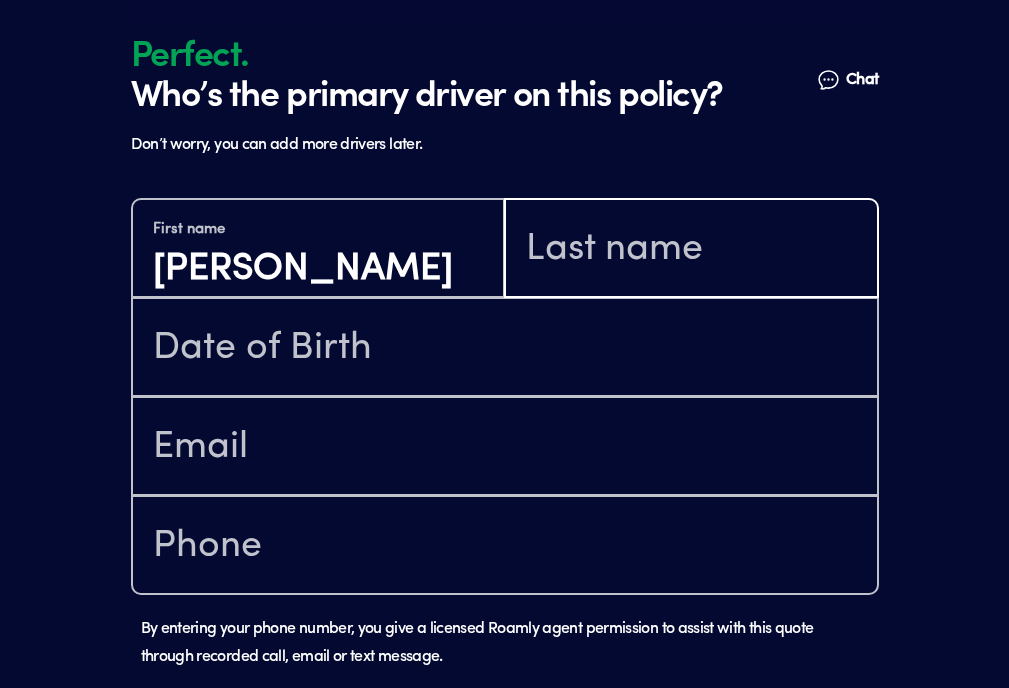 click at bounding box center [691, 250] 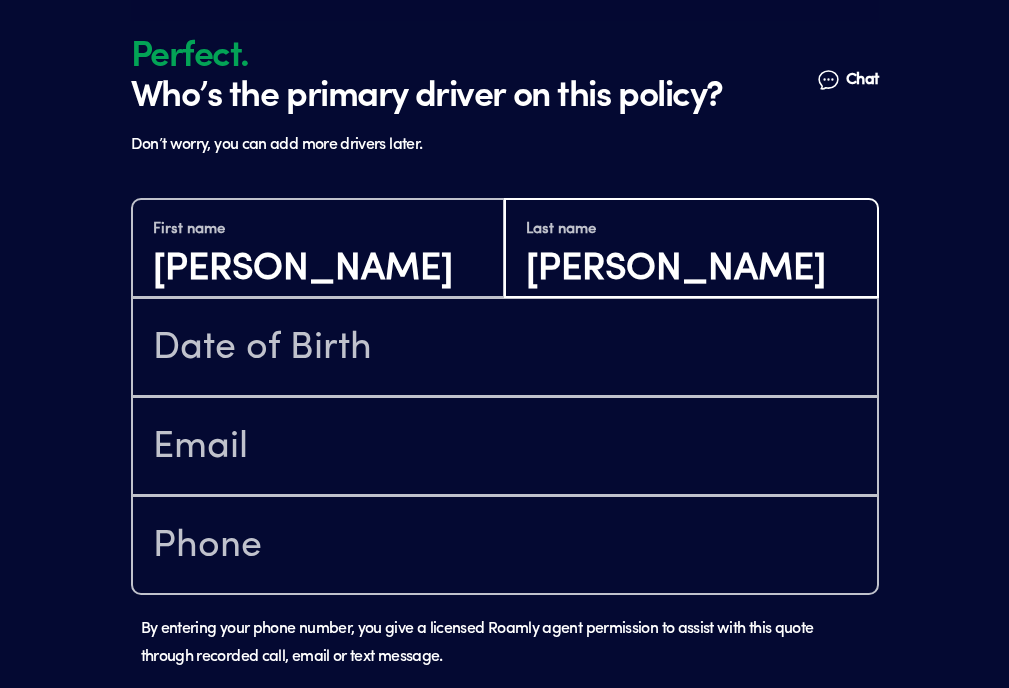 type on "[PERSON_NAME]" 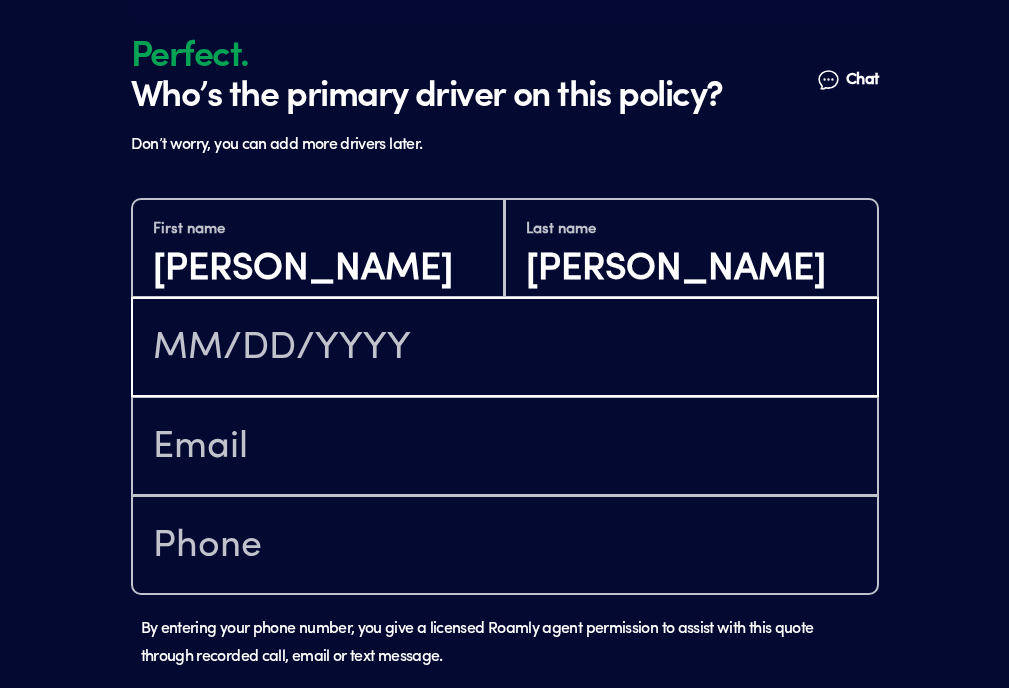 click at bounding box center [505, 349] 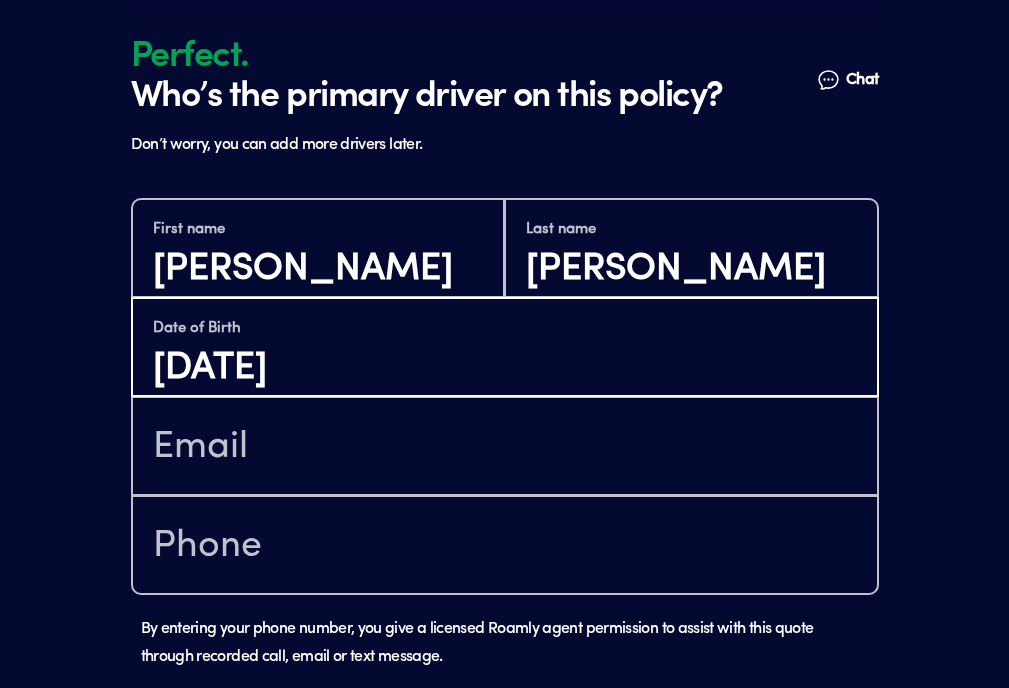 type on "[DATE]" 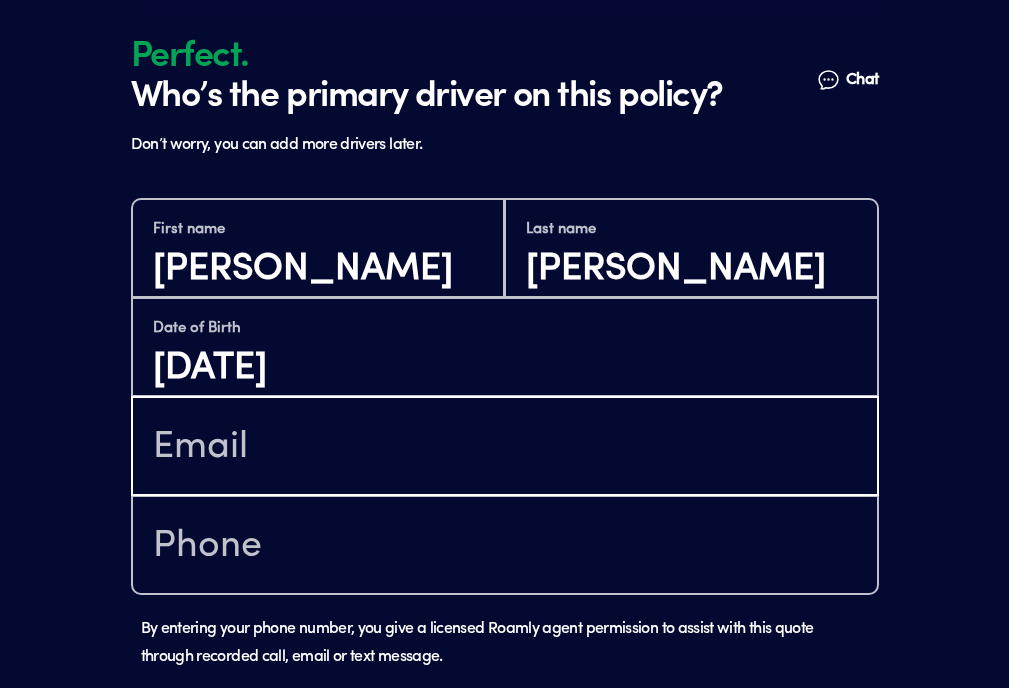 click at bounding box center [505, 448] 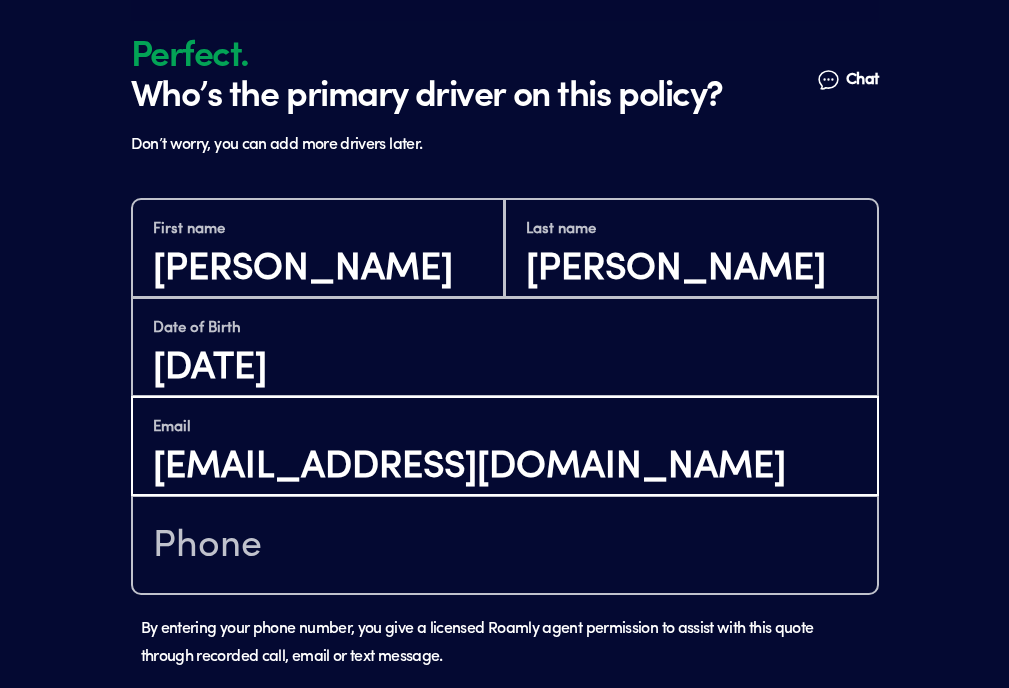 type on "[EMAIL_ADDRESS][DOMAIN_NAME]" 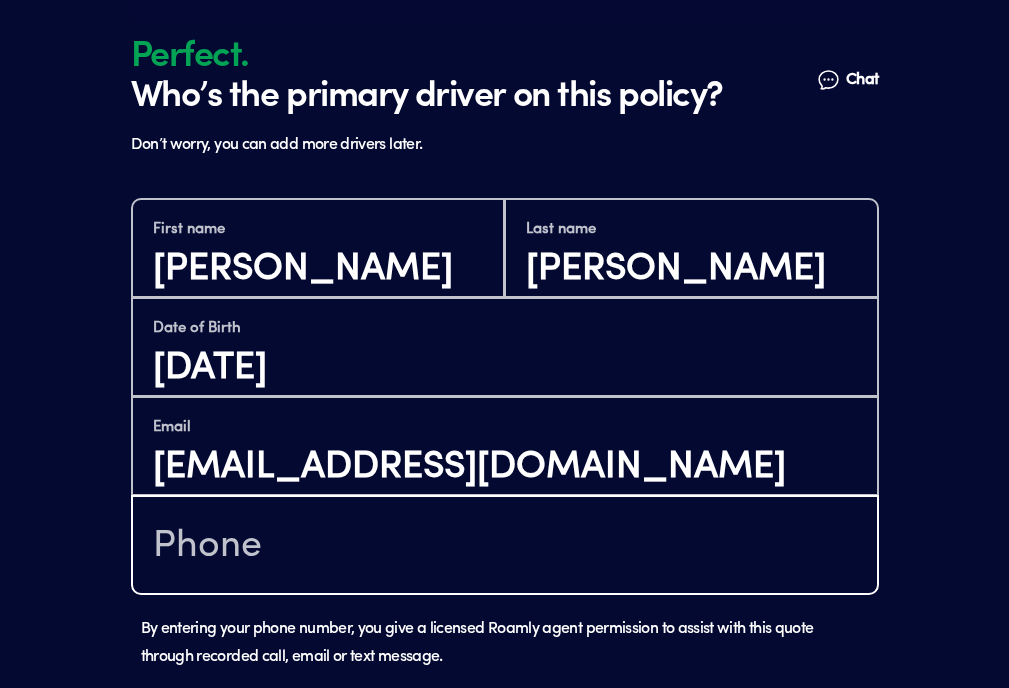 click at bounding box center (505, 547) 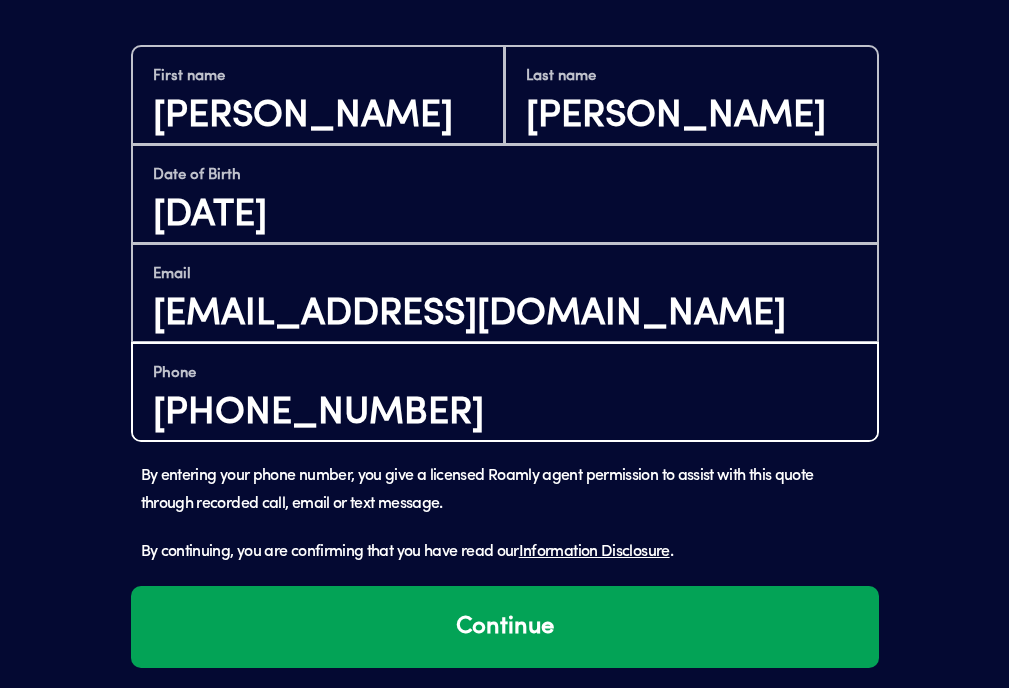 scroll, scrollTop: 1526, scrollLeft: 0, axis: vertical 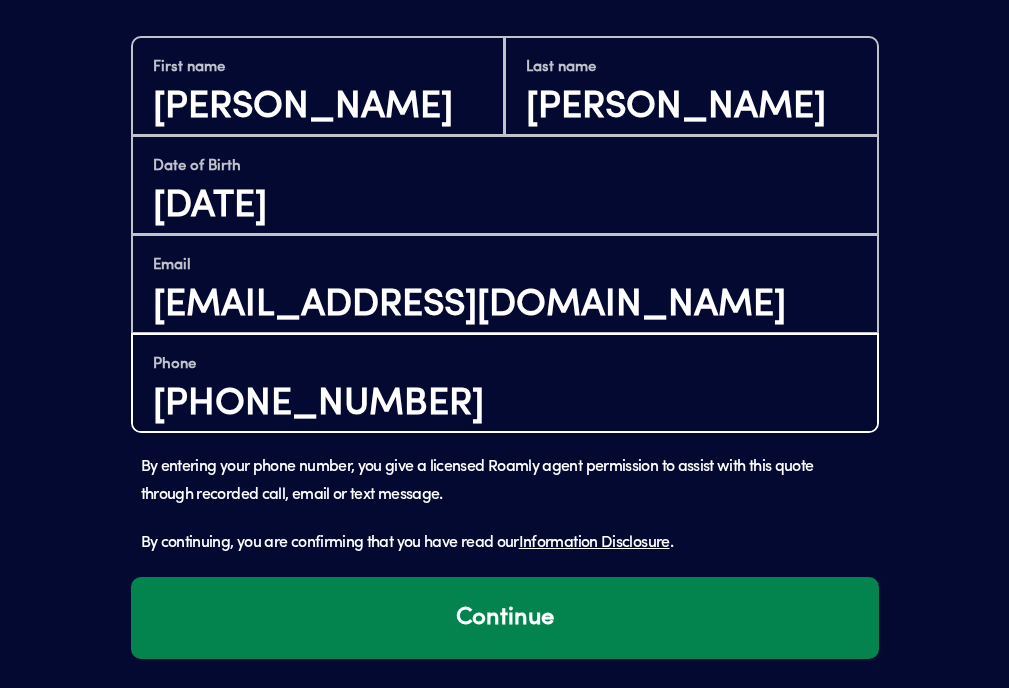 type on "[PHONE_NUMBER]" 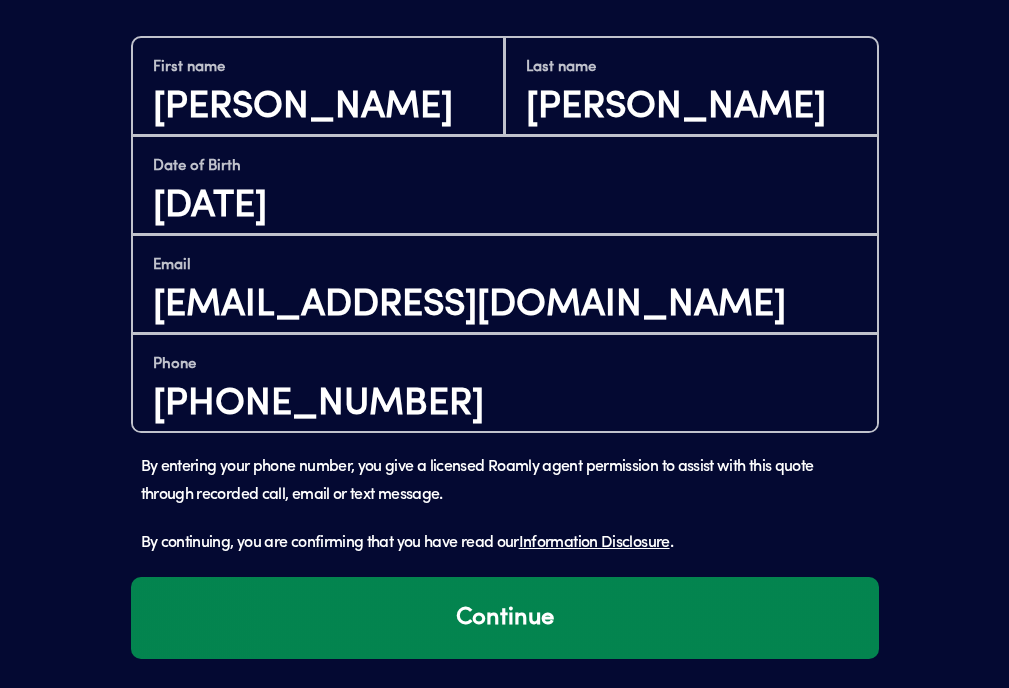 click on "Continue" at bounding box center (505, 618) 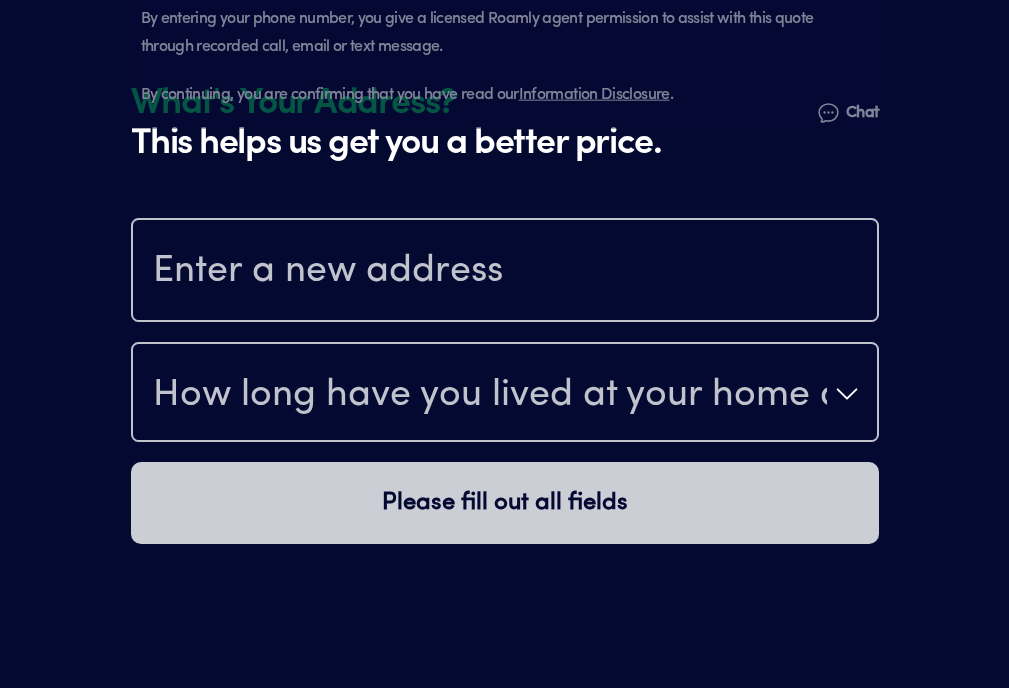 scroll, scrollTop: 2018, scrollLeft: 0, axis: vertical 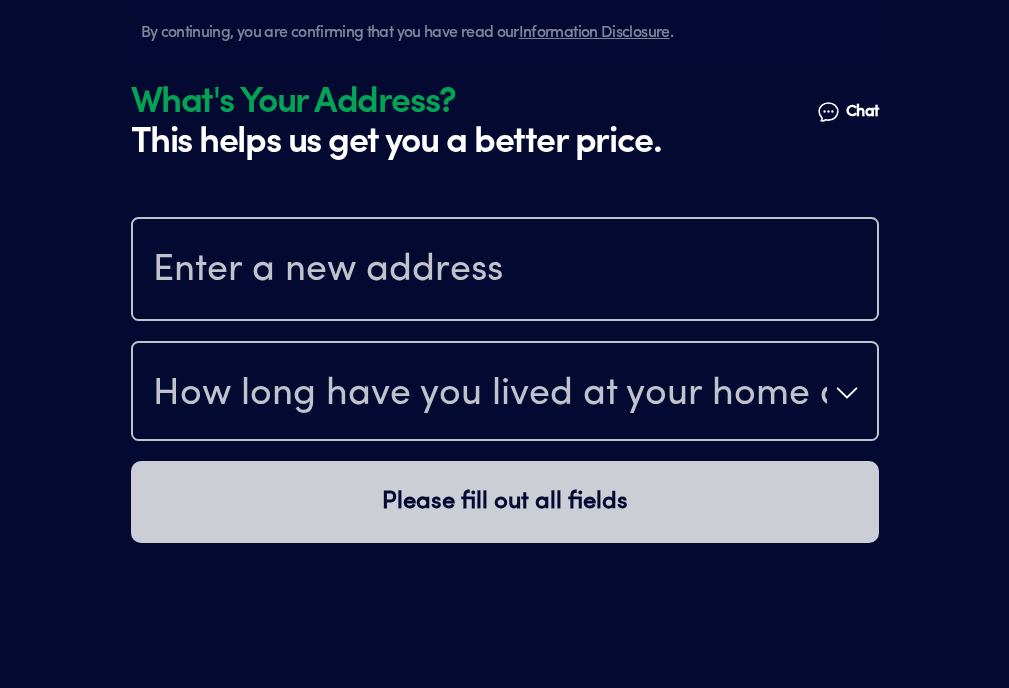 click at bounding box center (505, 271) 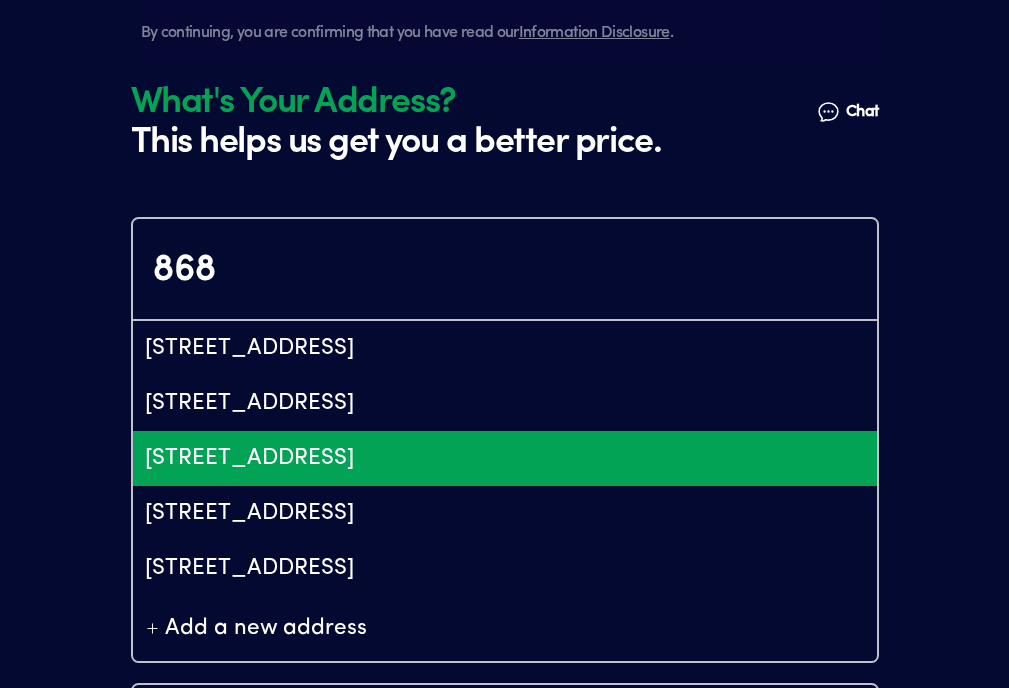 click on "[STREET_ADDRESS]" at bounding box center [505, 458] 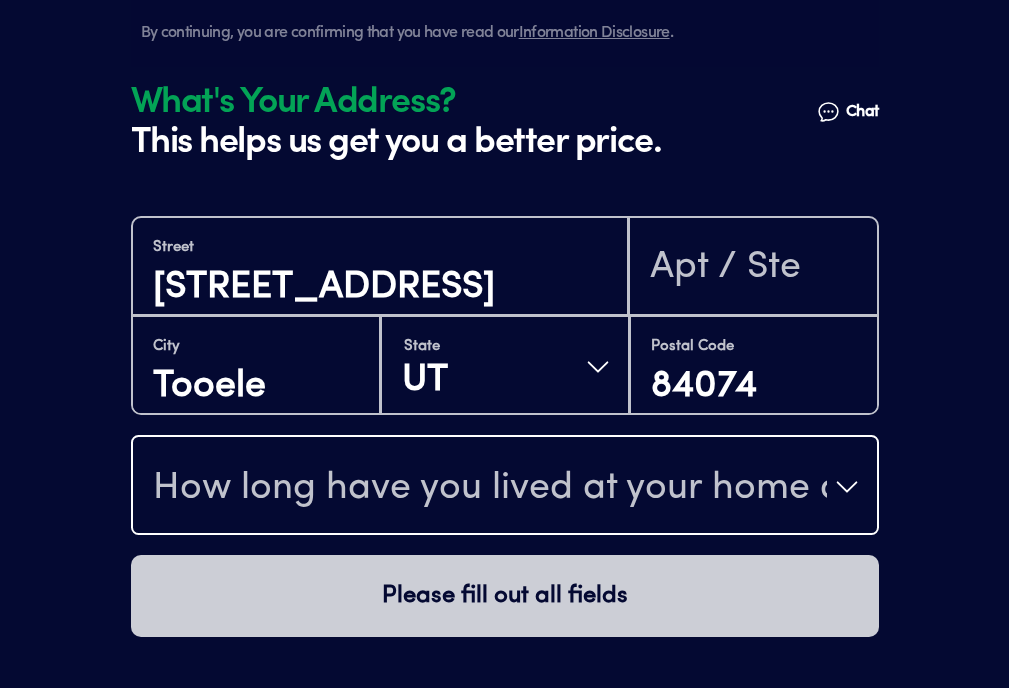 click on "How long have you lived at your home address?" at bounding box center (490, 489) 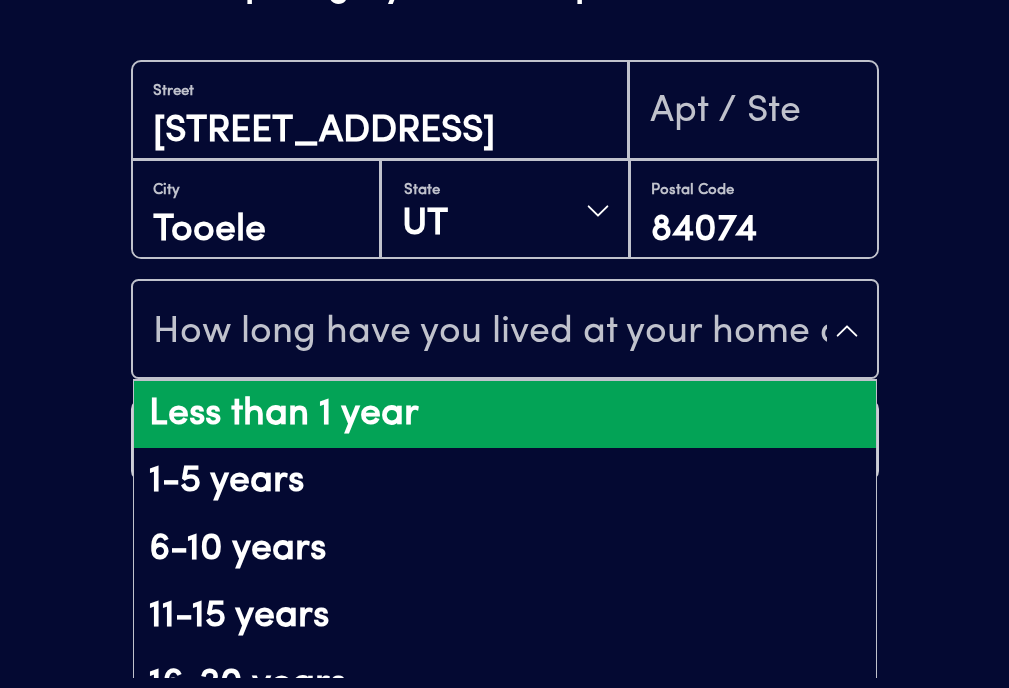 scroll, scrollTop: 175, scrollLeft: 0, axis: vertical 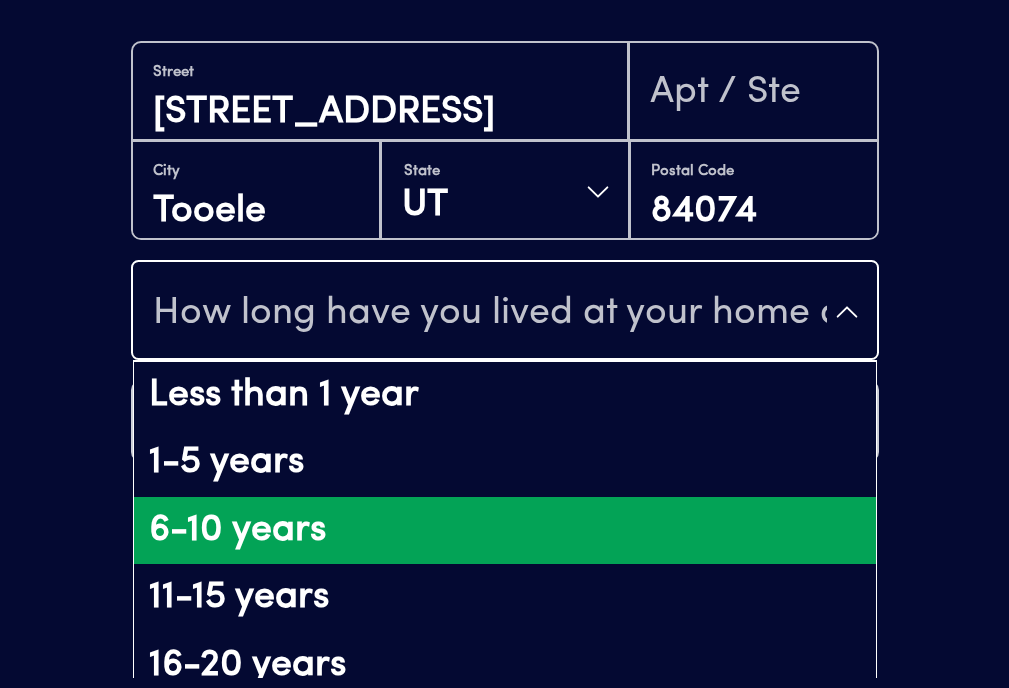click on "6-10 years" at bounding box center [505, 531] 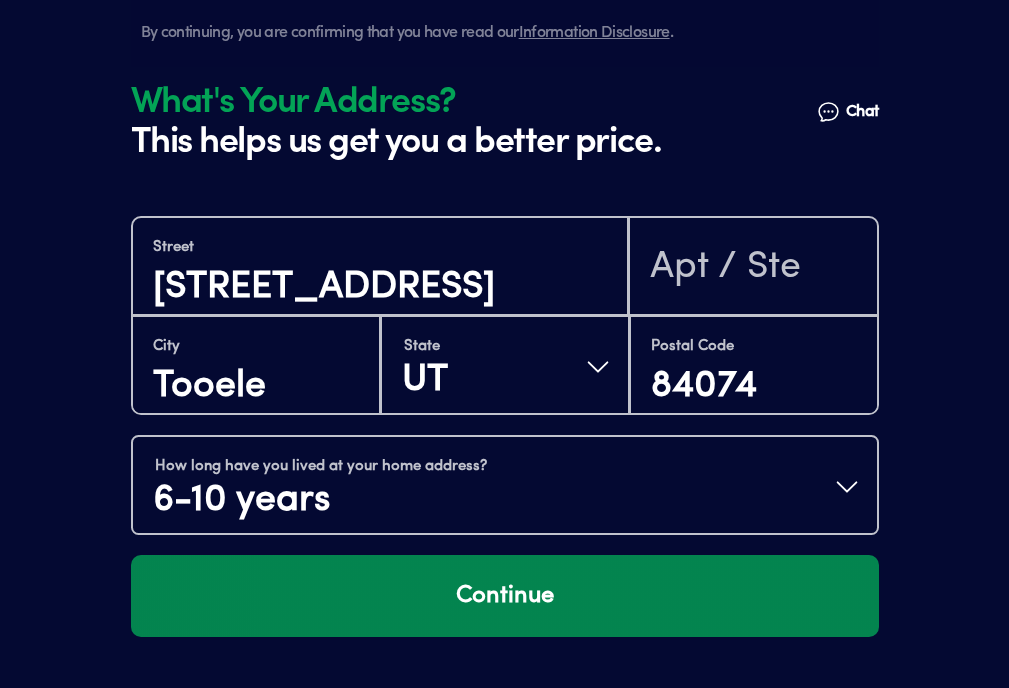 click on "Continue" at bounding box center (505, 596) 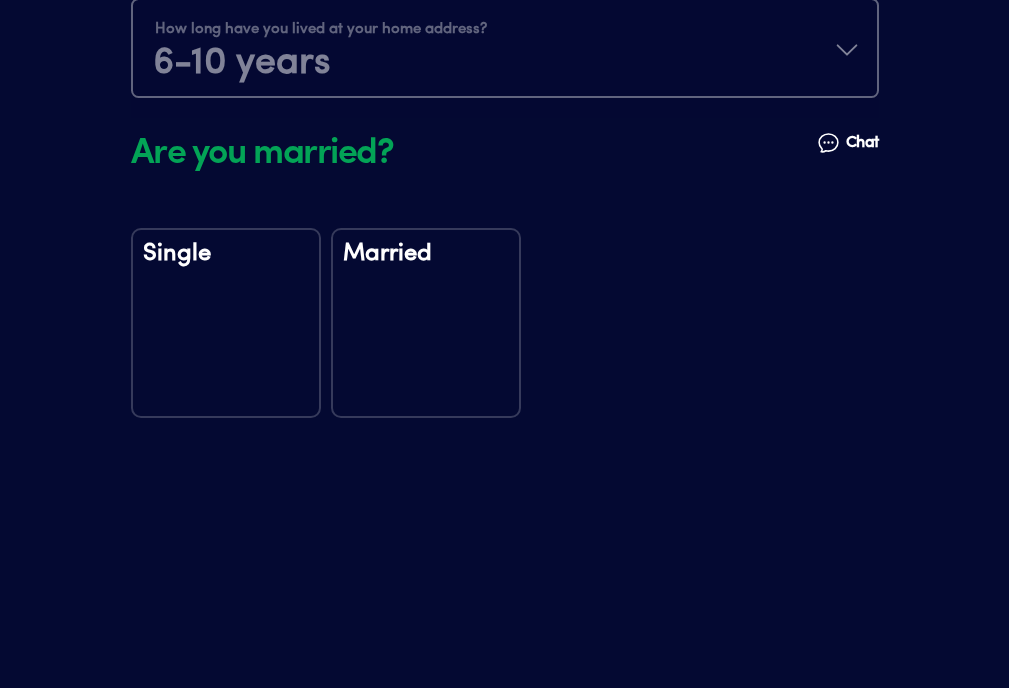 scroll, scrollTop: 2449, scrollLeft: 0, axis: vertical 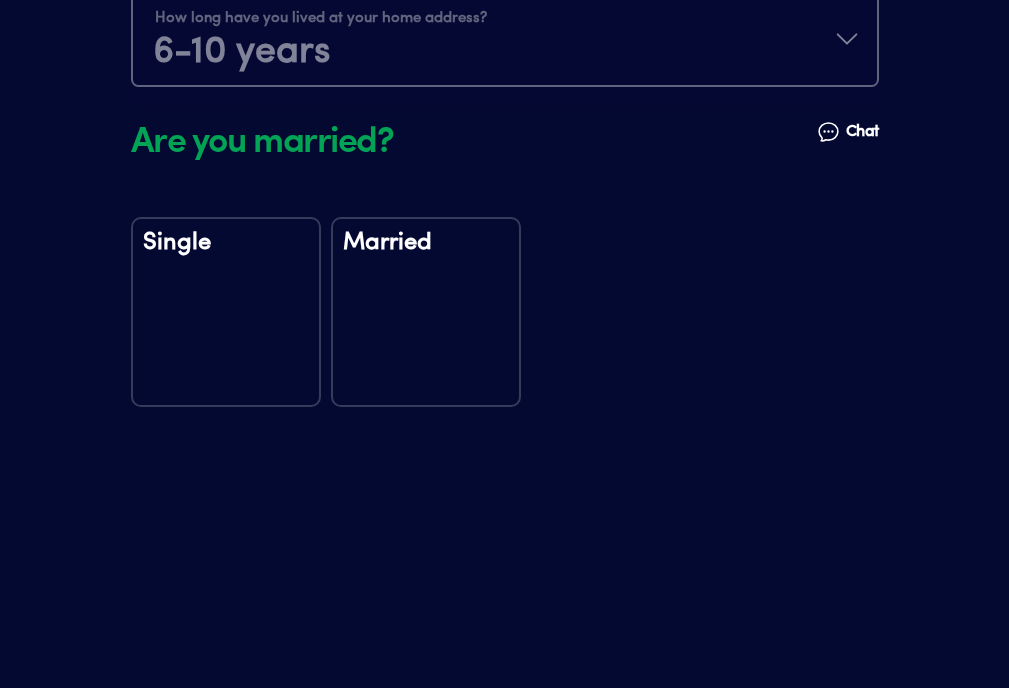 click on "Single" at bounding box center (226, 312) 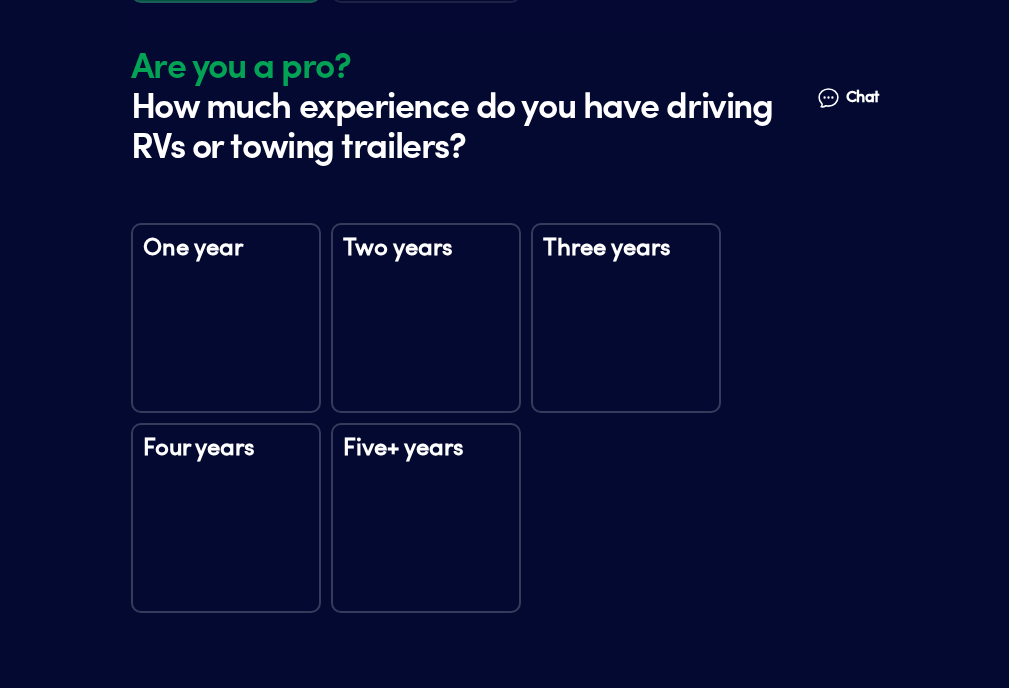 scroll, scrollTop: 2909, scrollLeft: 0, axis: vertical 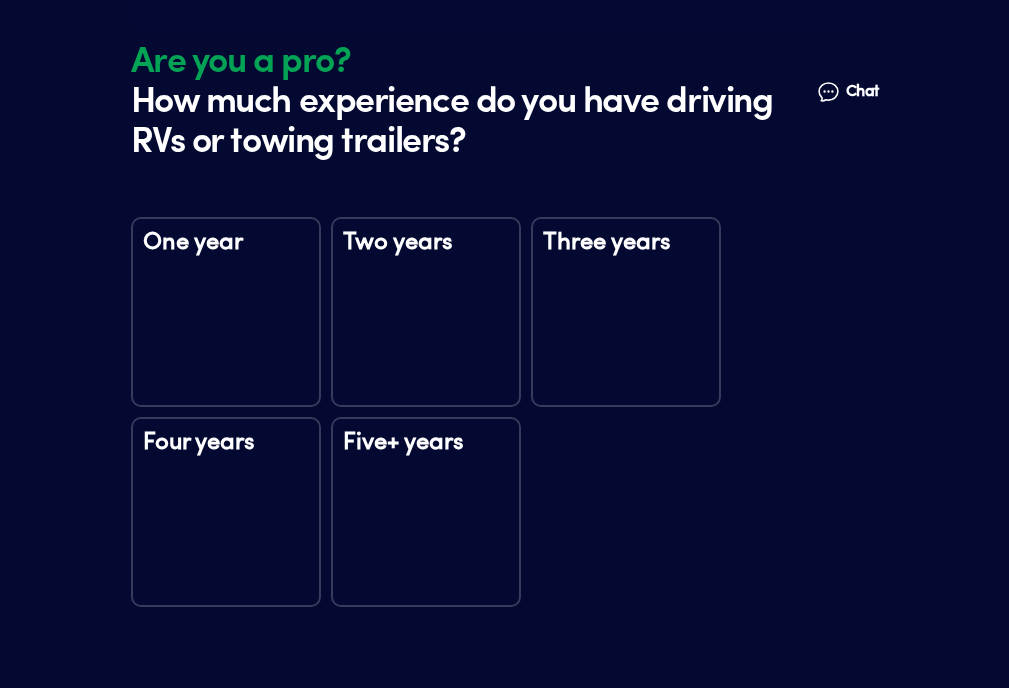 click on "Five+ years" at bounding box center (426, 456) 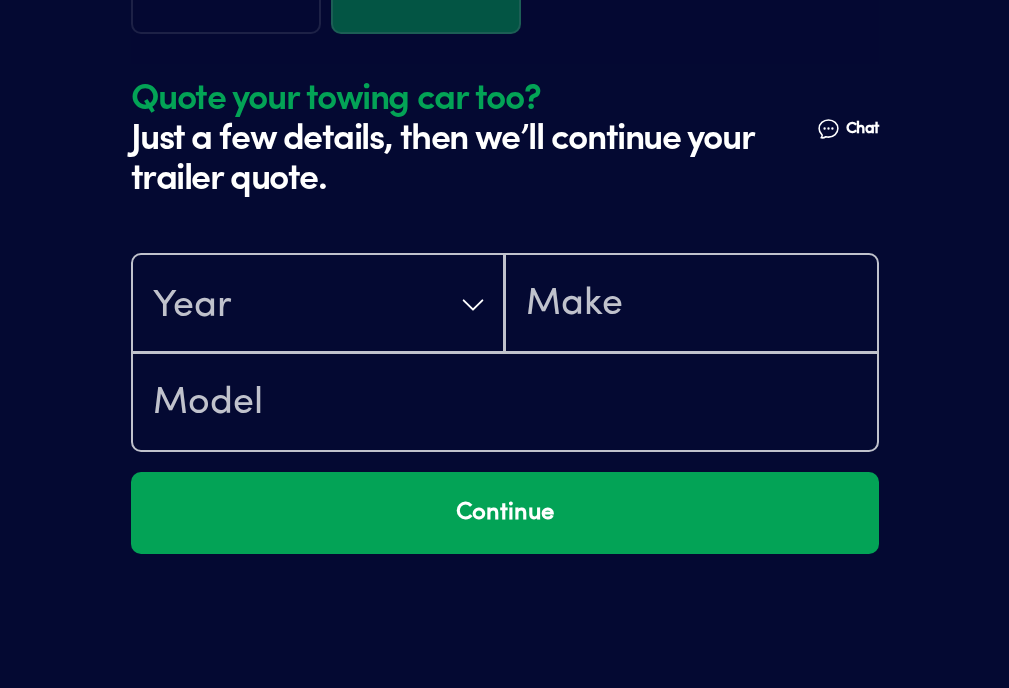 scroll, scrollTop: 3489, scrollLeft: 0, axis: vertical 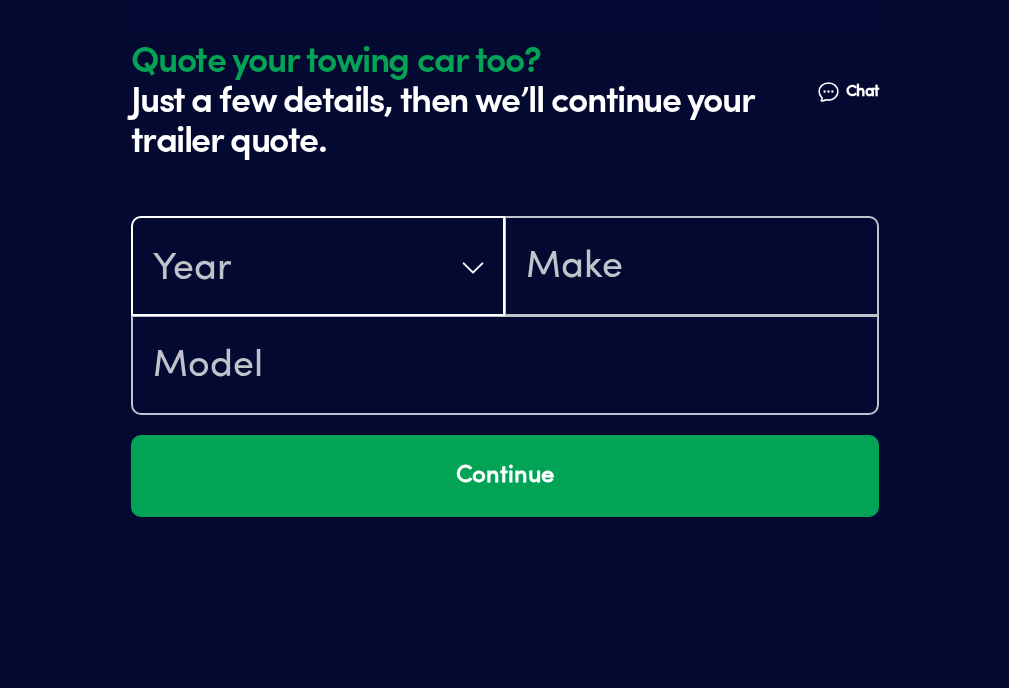 click on "Year" at bounding box center (318, 268) 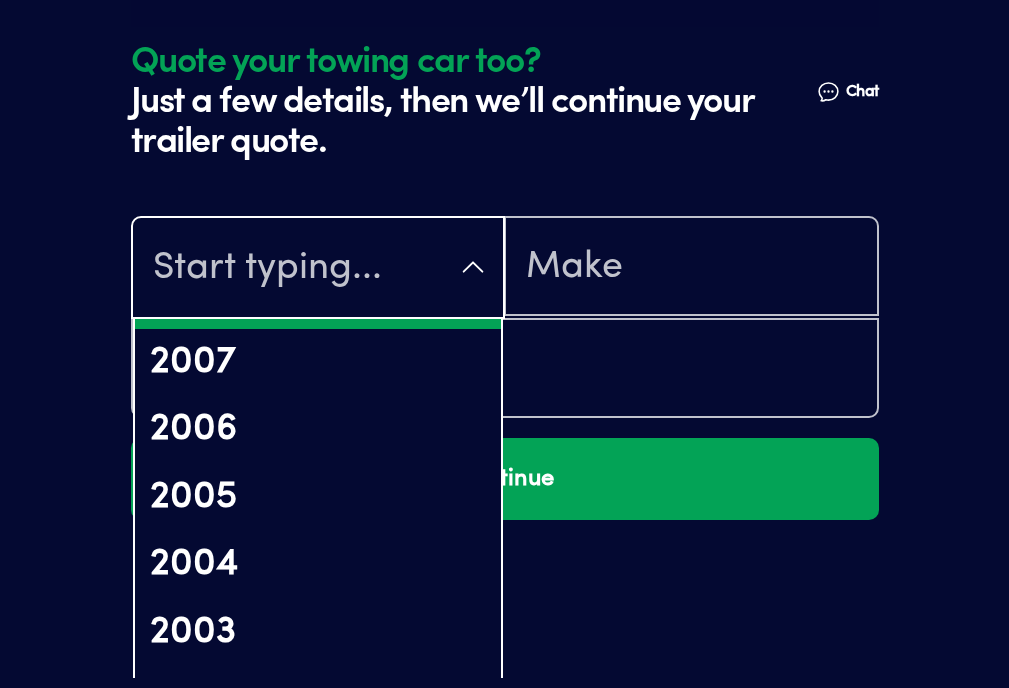scroll, scrollTop: 1372, scrollLeft: 0, axis: vertical 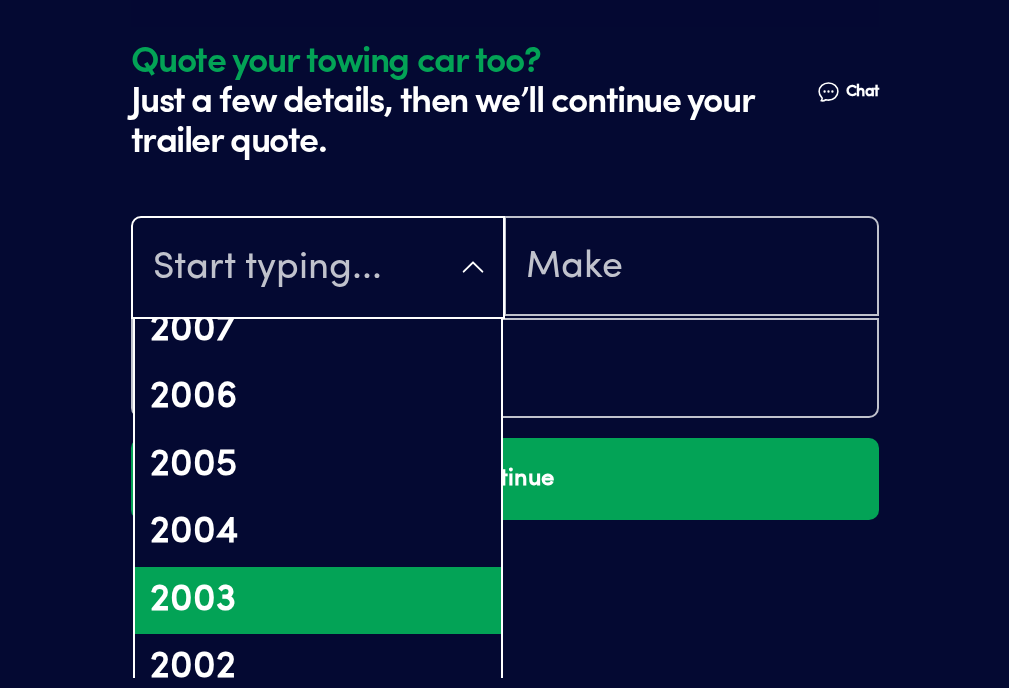 click on "2003" at bounding box center (318, 601) 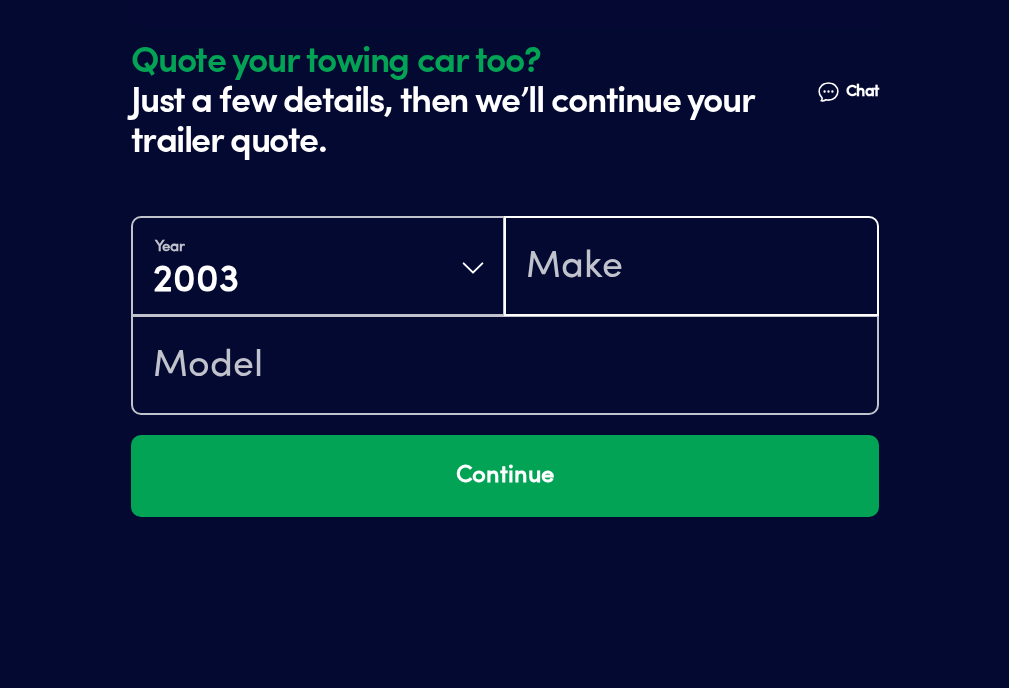 click at bounding box center (691, 268) 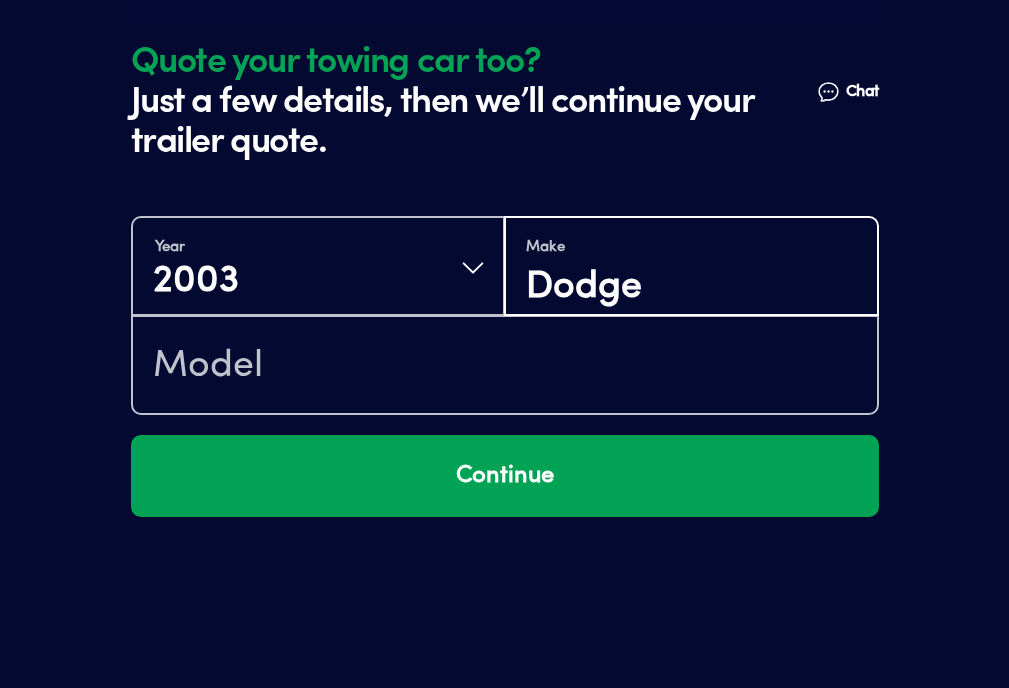 type on "Dodge" 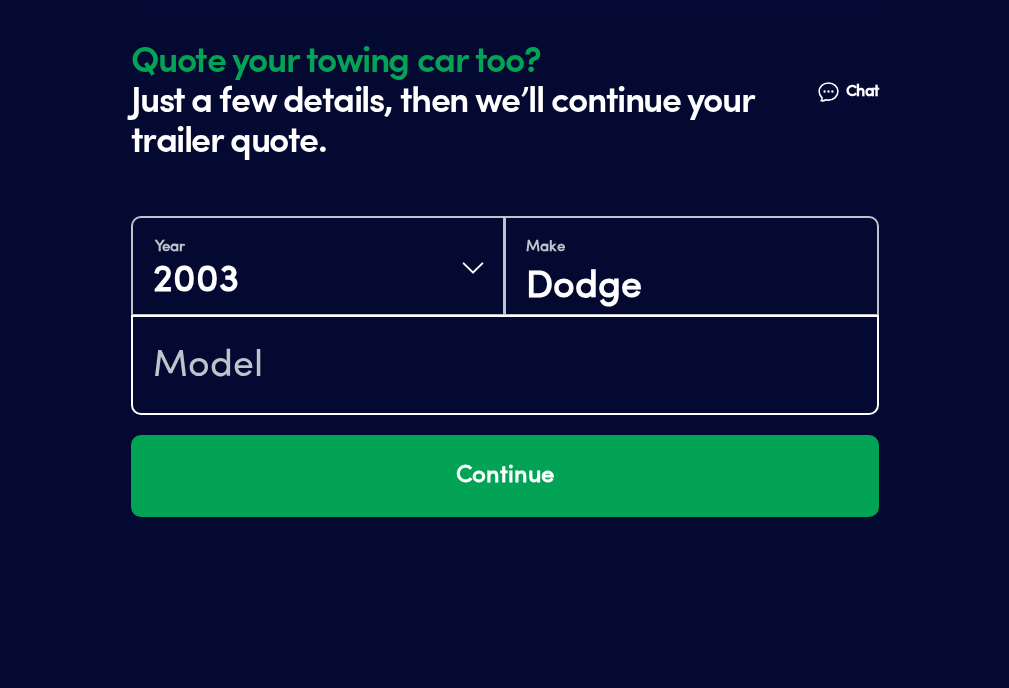 click at bounding box center [505, 367] 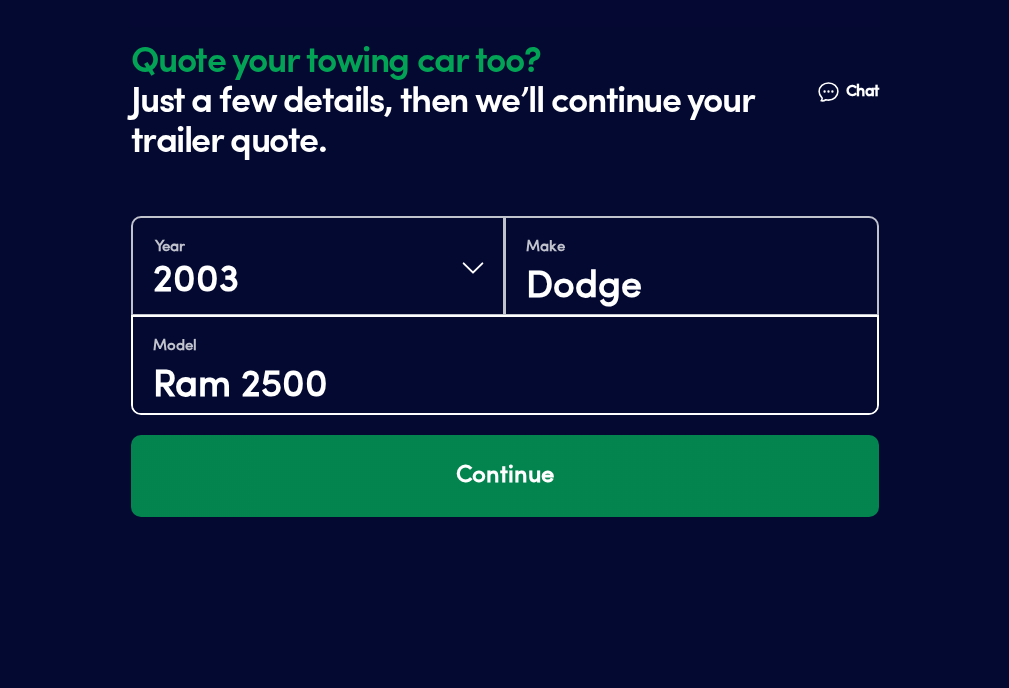 type on "Ram 2500" 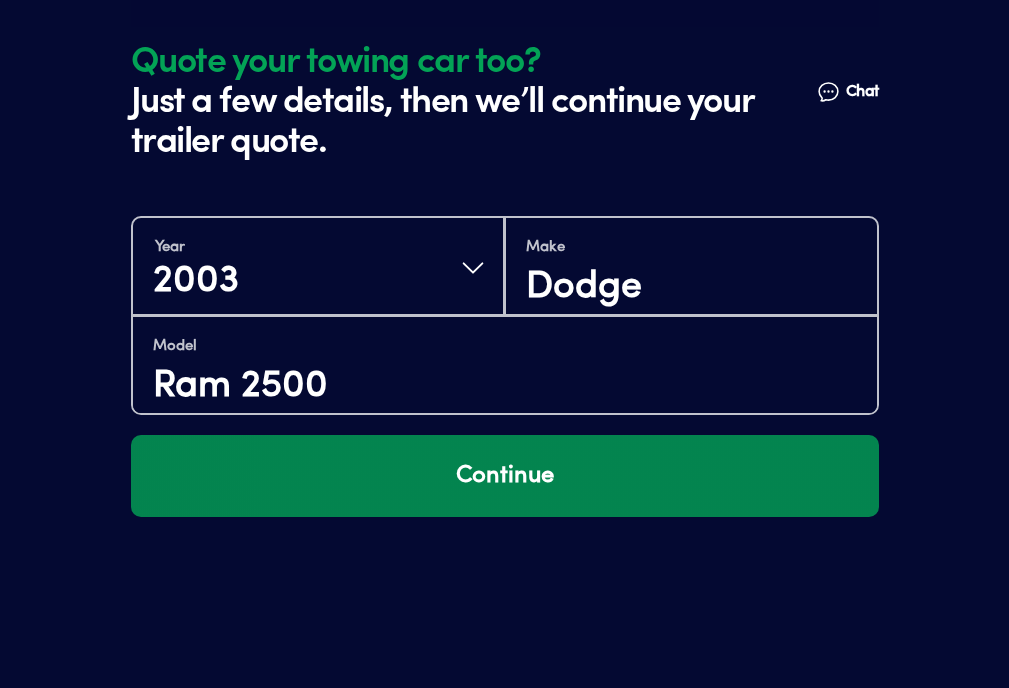 click on "Continue" at bounding box center (505, 476) 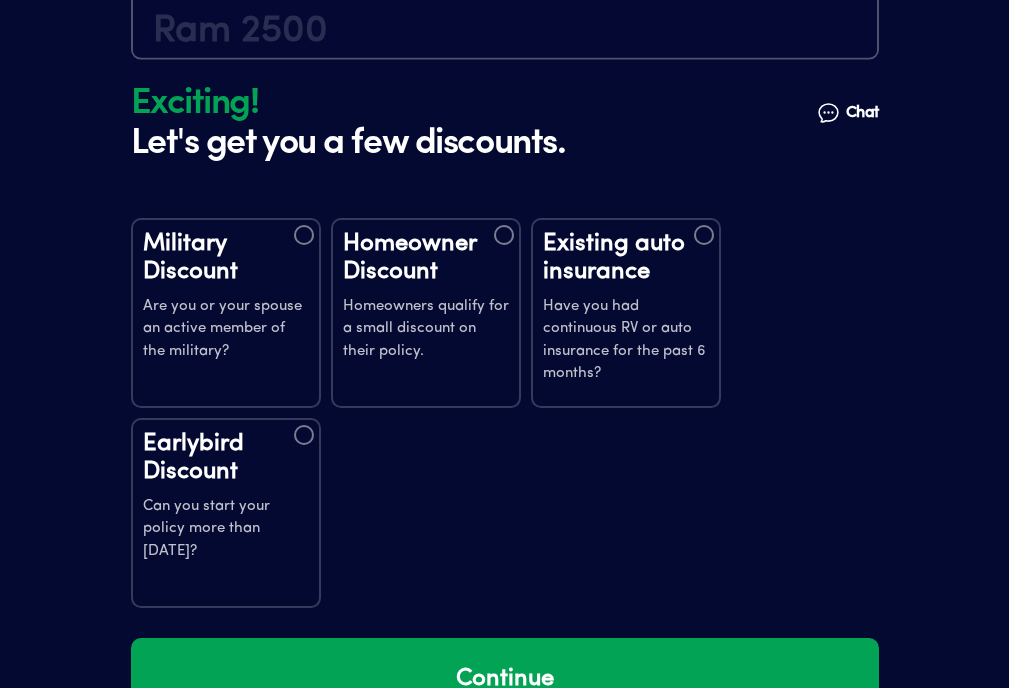 scroll, scrollTop: 3873, scrollLeft: 0, axis: vertical 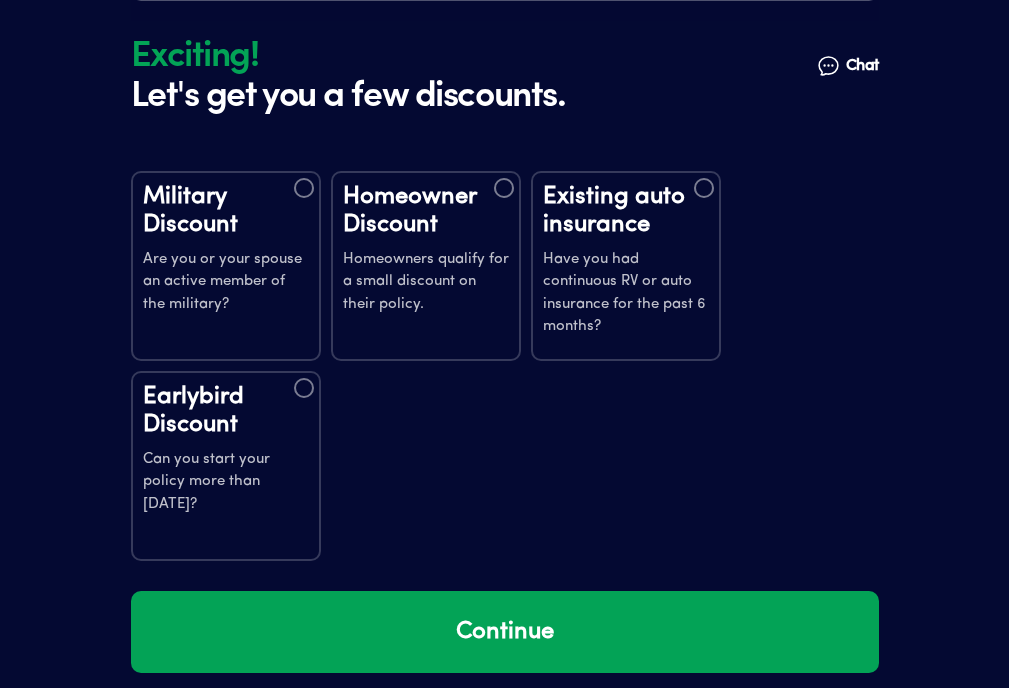 click on "Homeowner Discount" at bounding box center (426, 211) 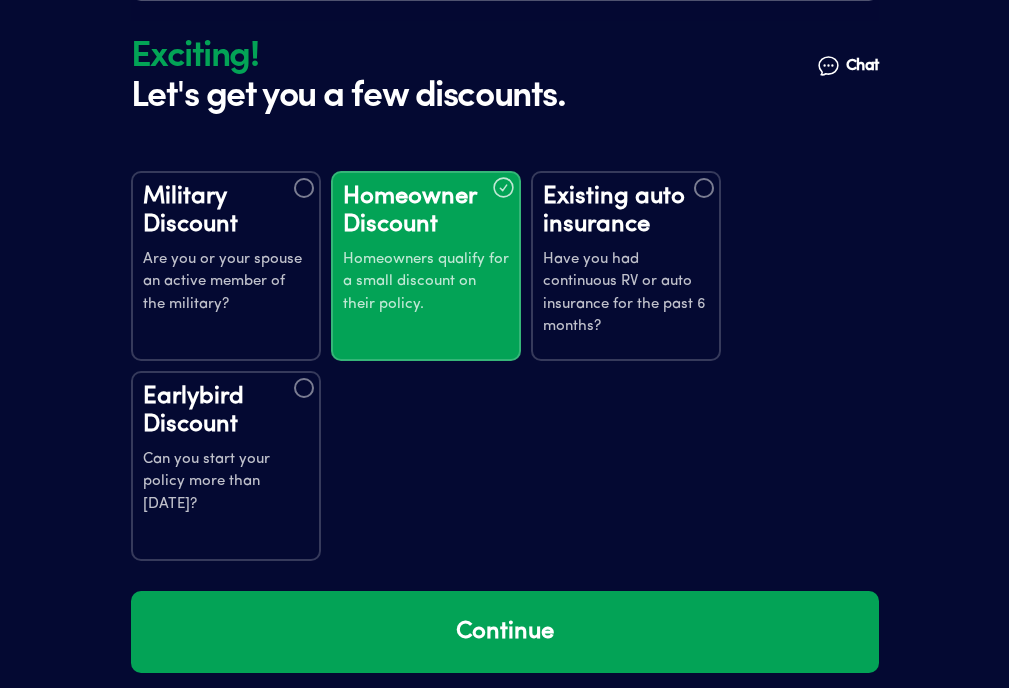 click on "Can you start your policy more than [DATE]?" at bounding box center [226, 483] 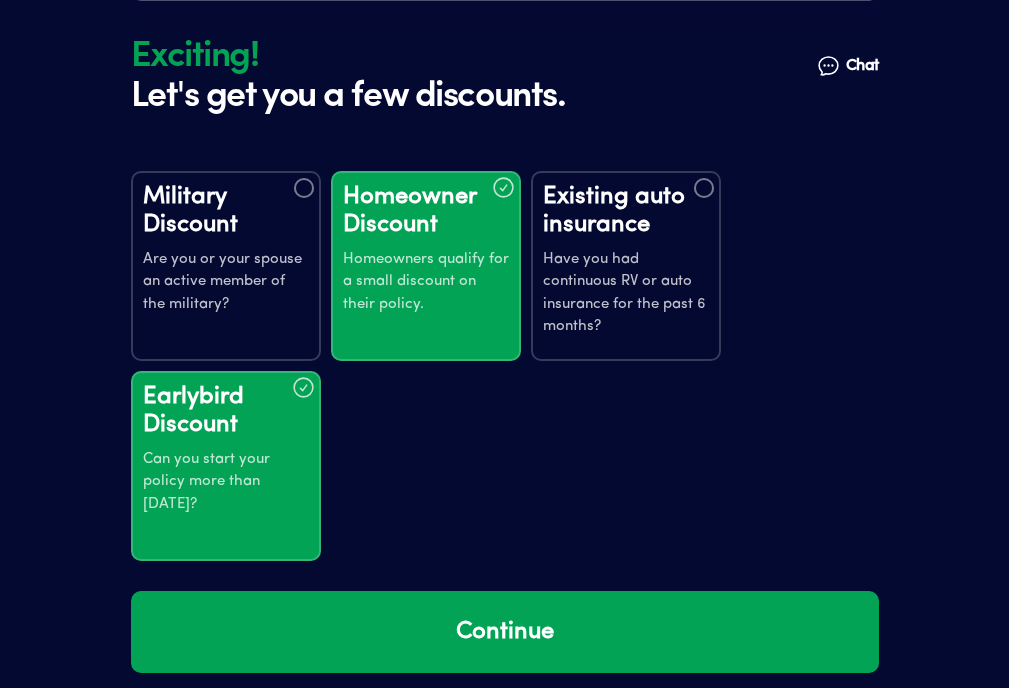 click on "Existing auto insurance Have you had continuous RV or auto insurance for the past 6 months?" at bounding box center (626, 266) 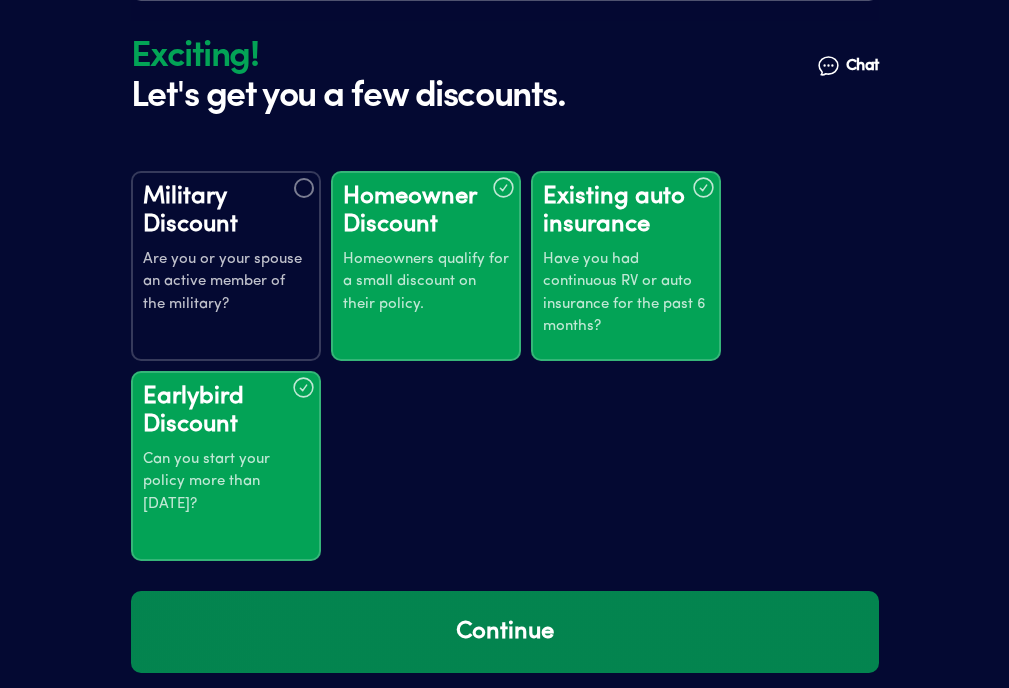 click on "Continue" at bounding box center [505, 632] 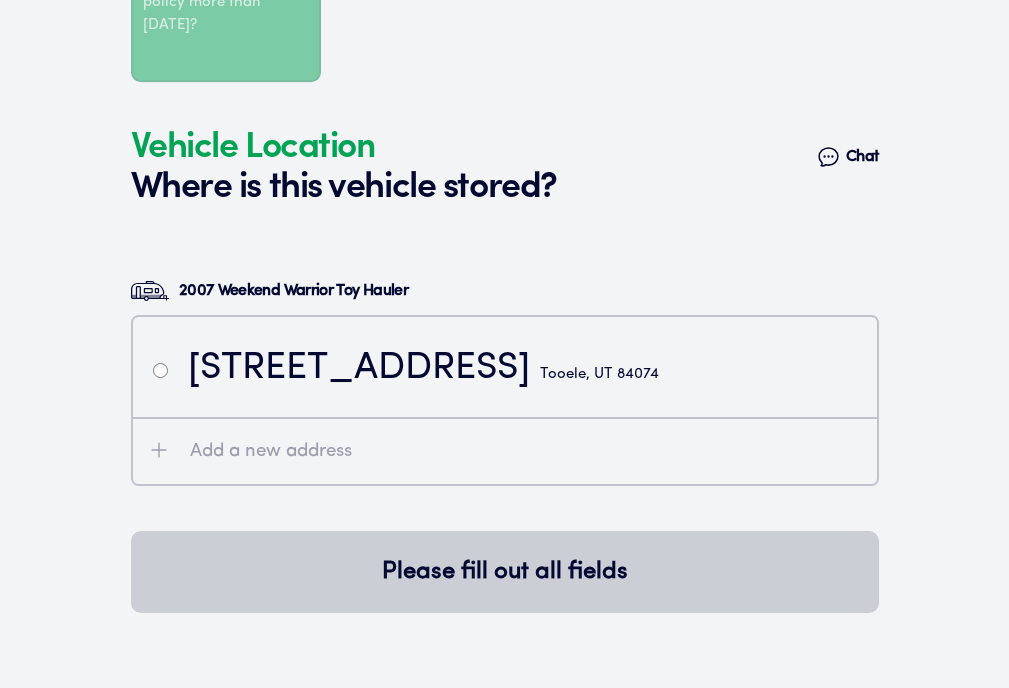 scroll, scrollTop: 4407, scrollLeft: 0, axis: vertical 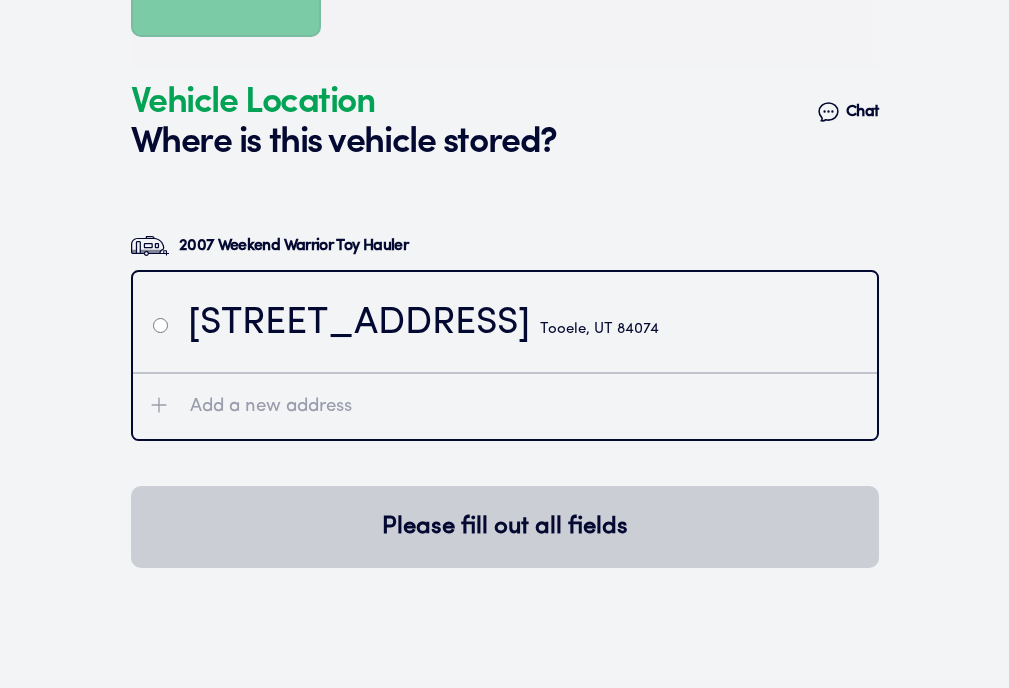 click on "[STREET_ADDRESS]" at bounding box center [423, 324] 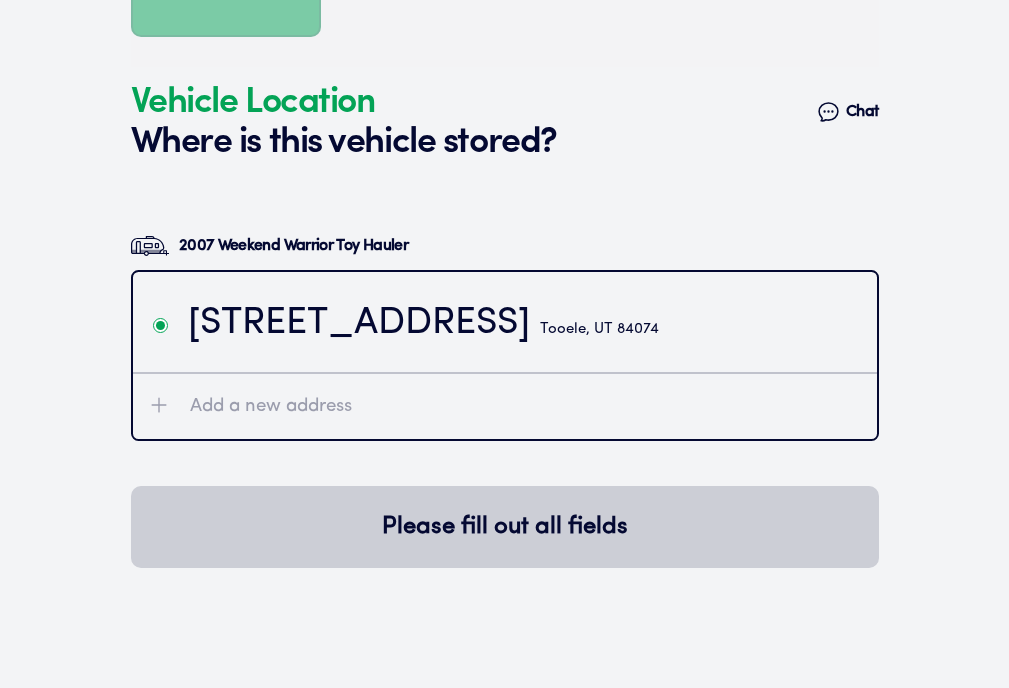 radio on "true" 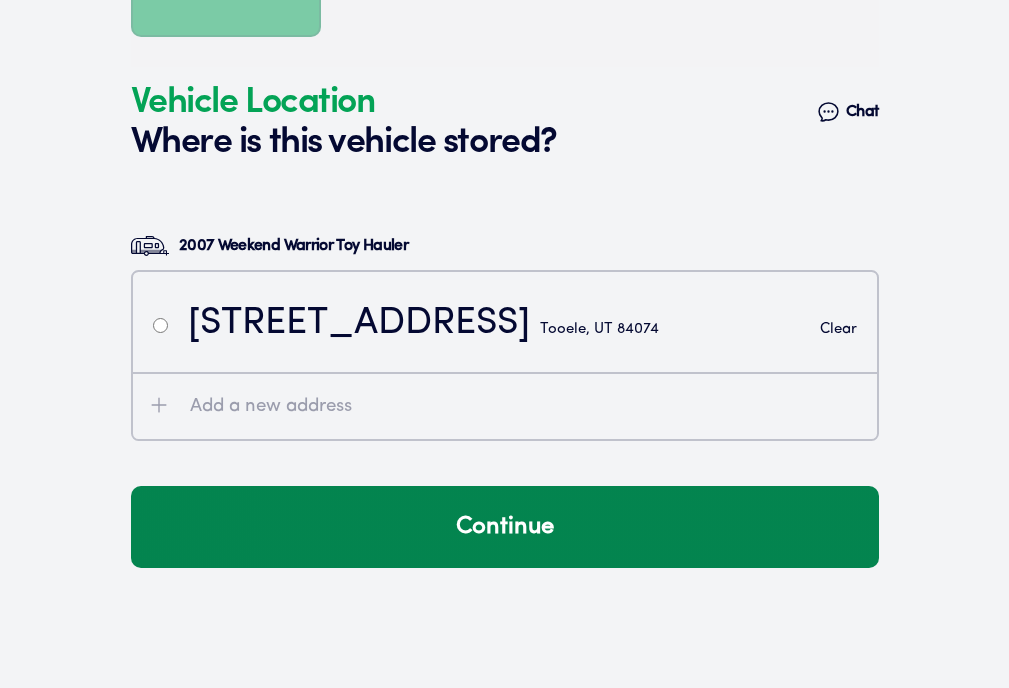 click on "Continue" at bounding box center (505, 527) 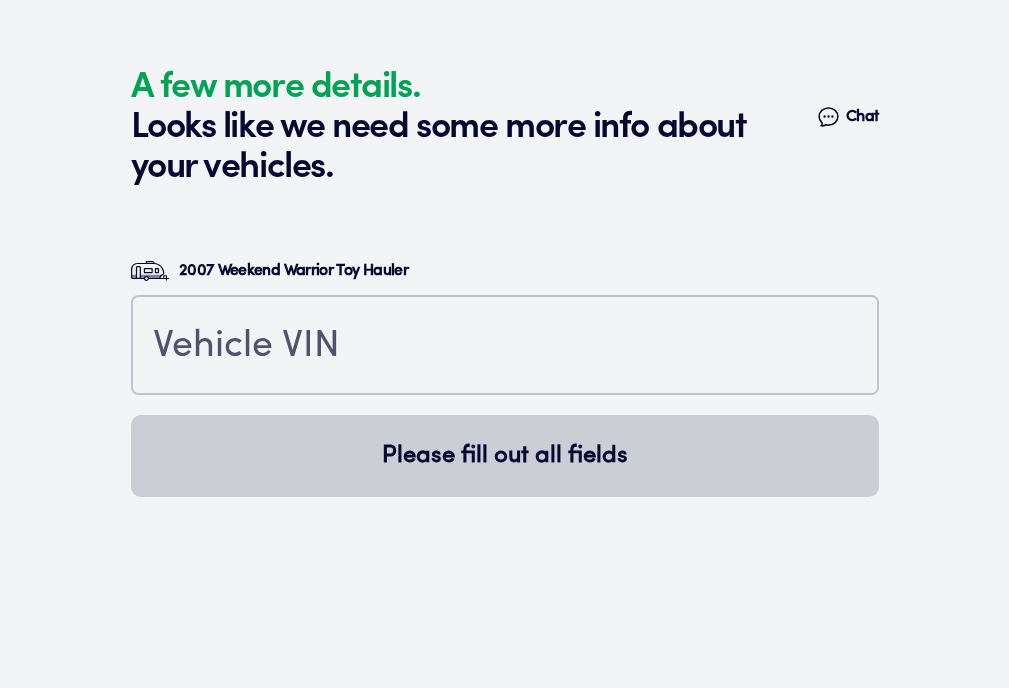 scroll, scrollTop: 4886, scrollLeft: 0, axis: vertical 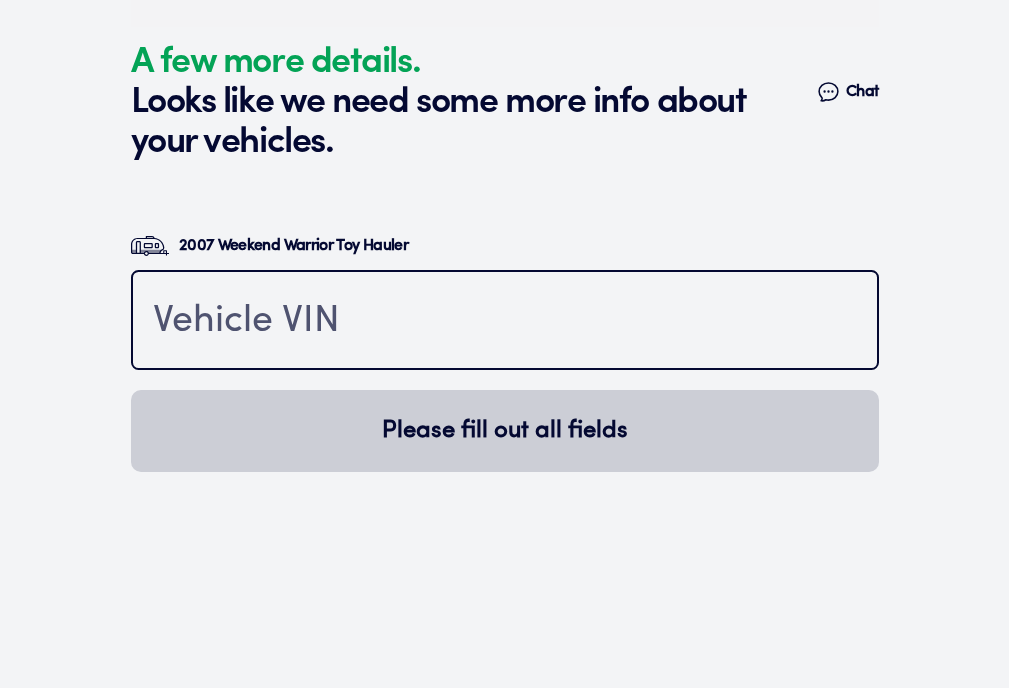 click at bounding box center (505, 322) 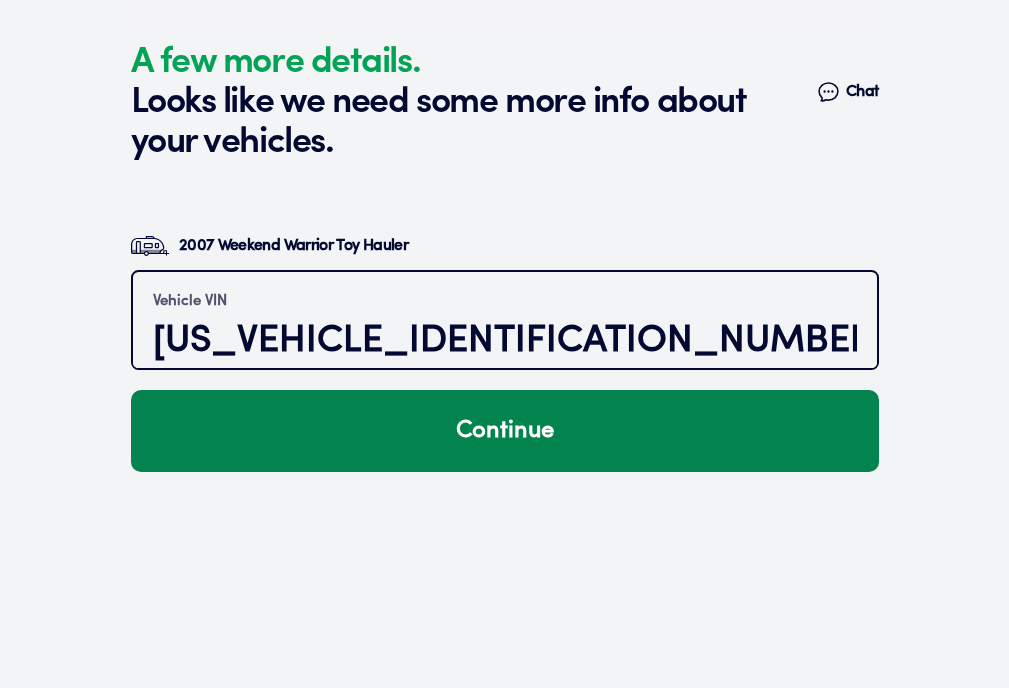 type on "[US_VEHICLE_IDENTIFICATION_NUMBER]" 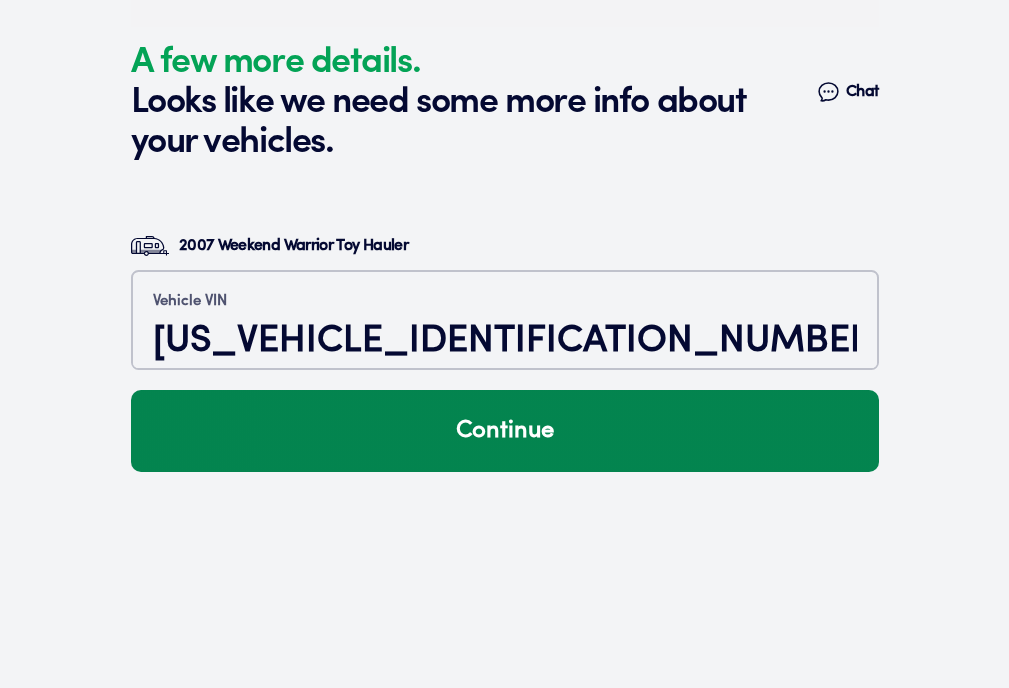 click on "Continue" at bounding box center [505, 431] 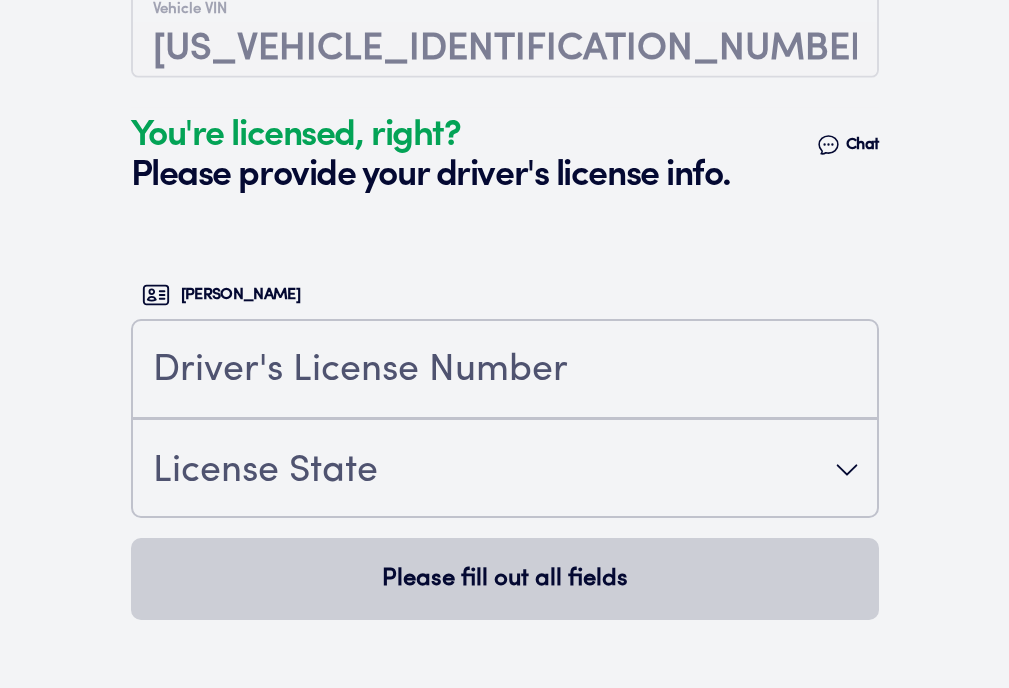 scroll, scrollTop: 5189, scrollLeft: 0, axis: vertical 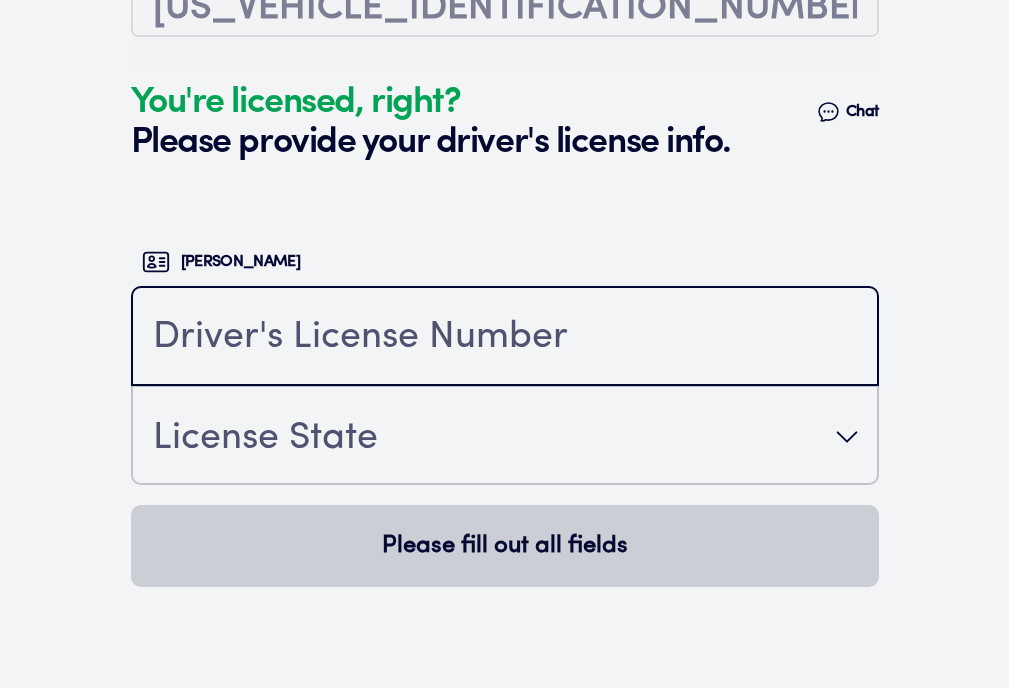 click at bounding box center (505, 338) 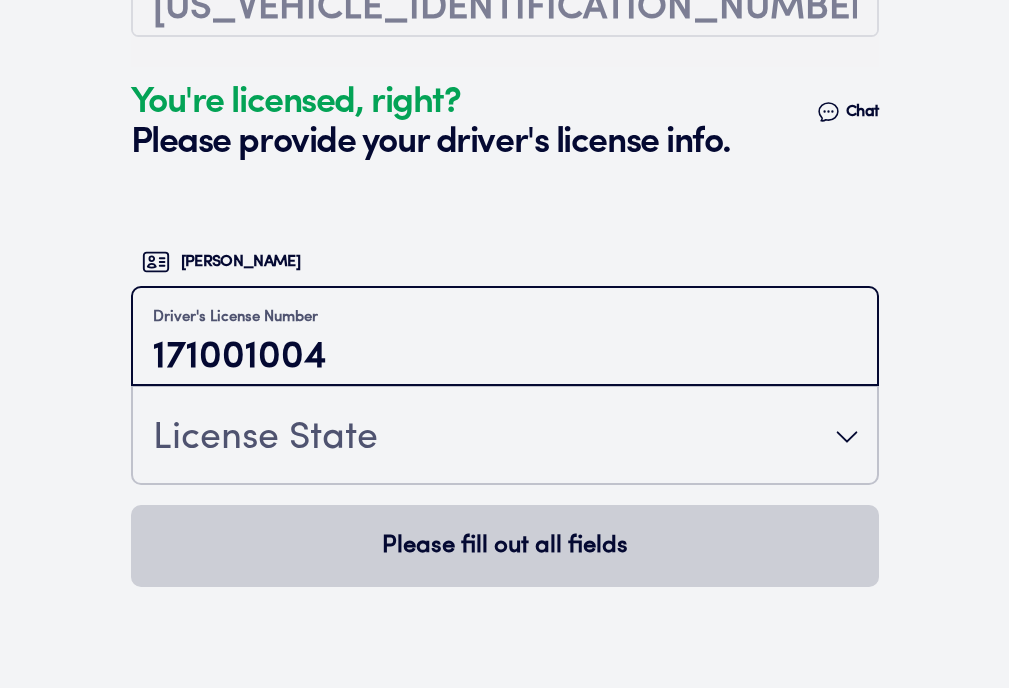 type on "171001004" 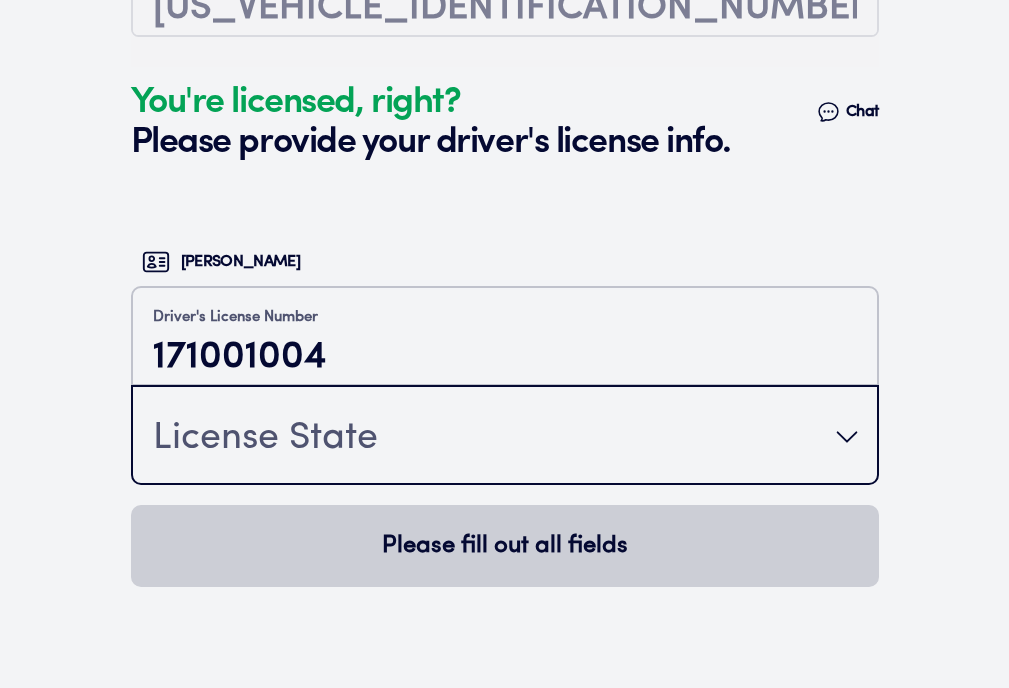 click on "License State" at bounding box center (505, 437) 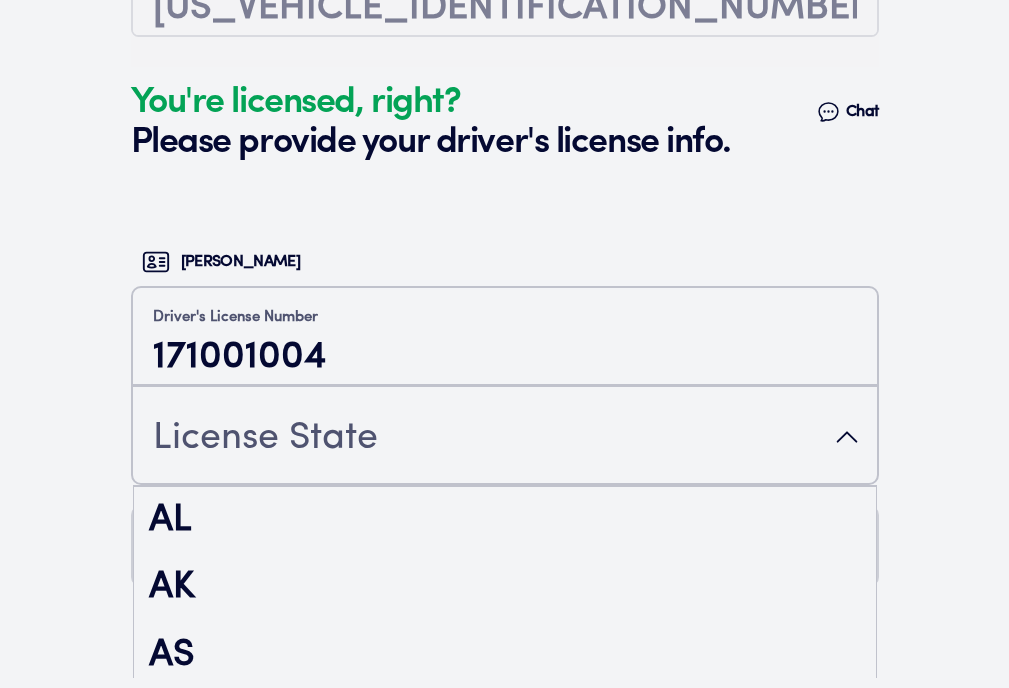 scroll, scrollTop: 3013, scrollLeft: 0, axis: vertical 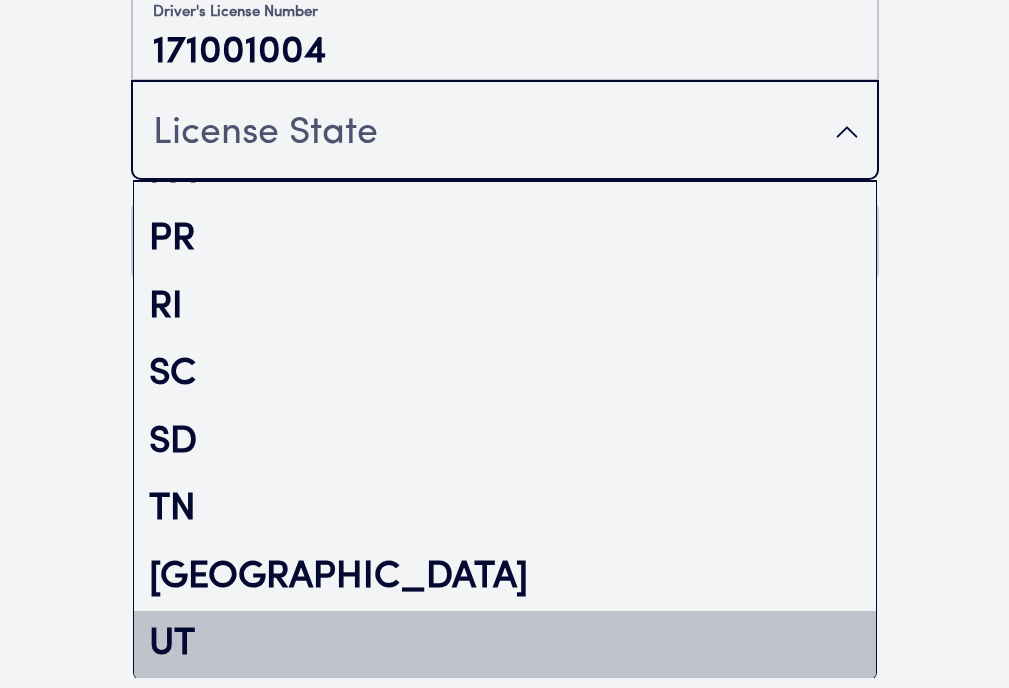 click on "UT" at bounding box center (505, 645) 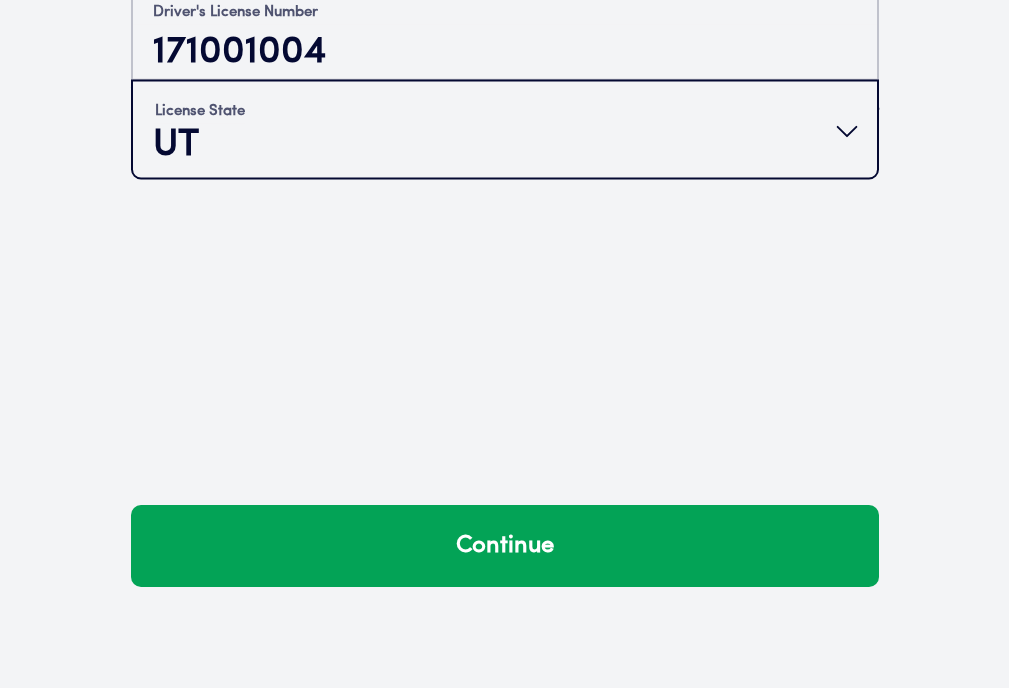 scroll, scrollTop: 0, scrollLeft: 0, axis: both 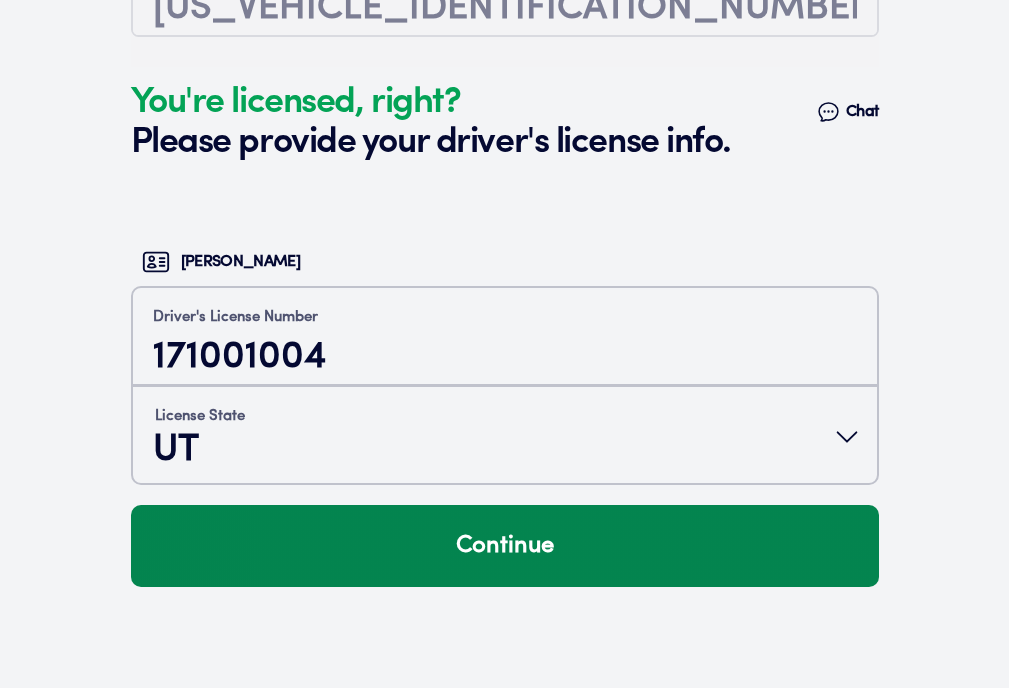 click on "Continue" at bounding box center (505, 546) 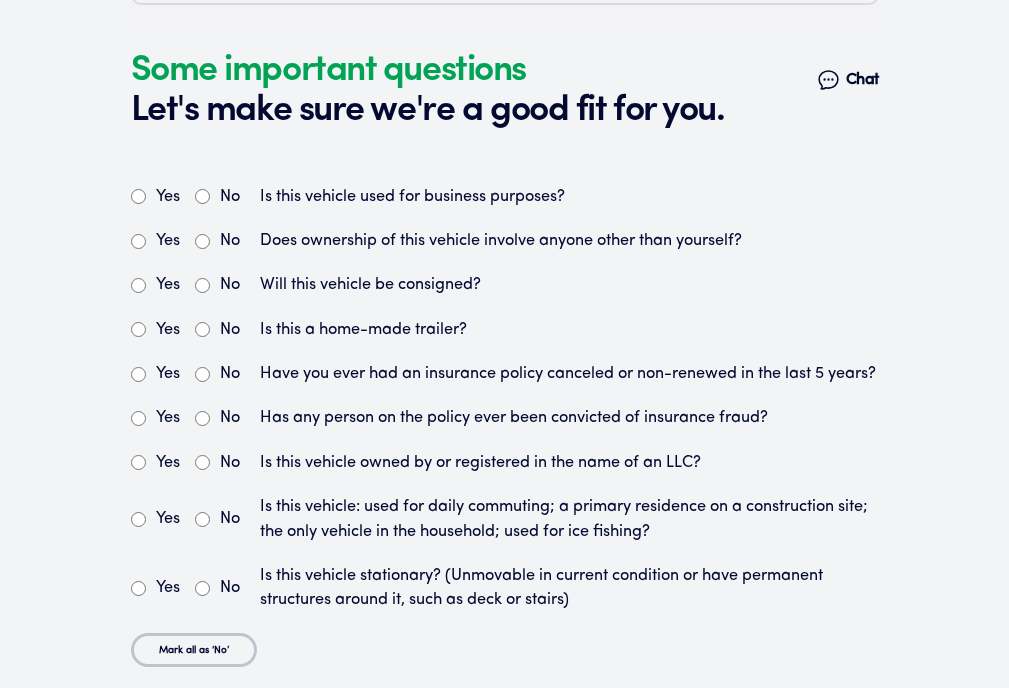 scroll, scrollTop: 5693, scrollLeft: 0, axis: vertical 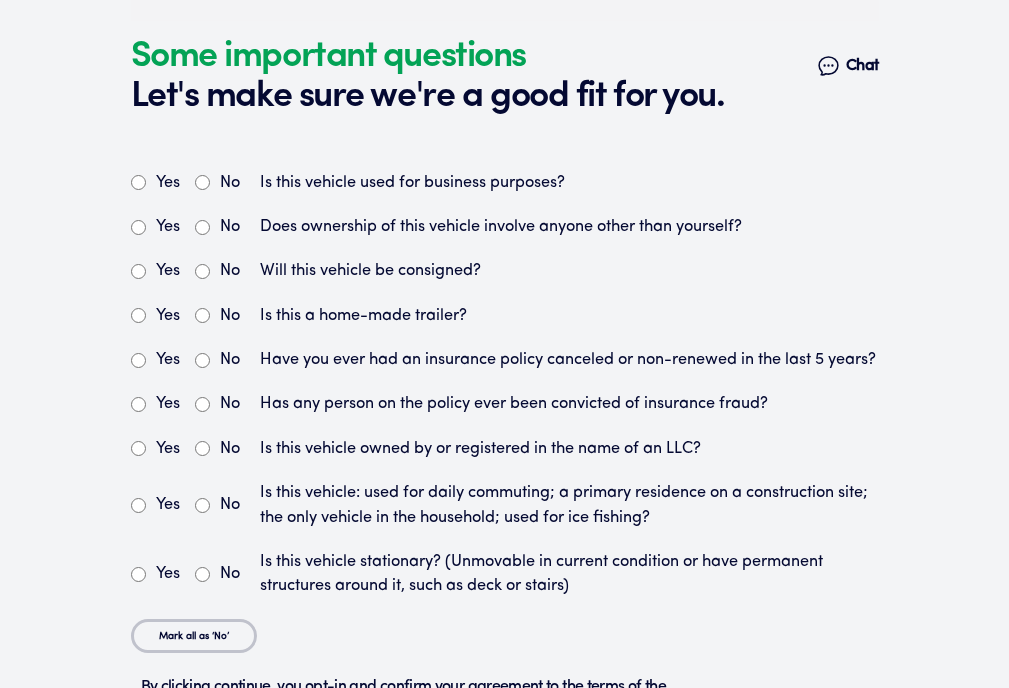 click on "No" at bounding box center [217, 183] 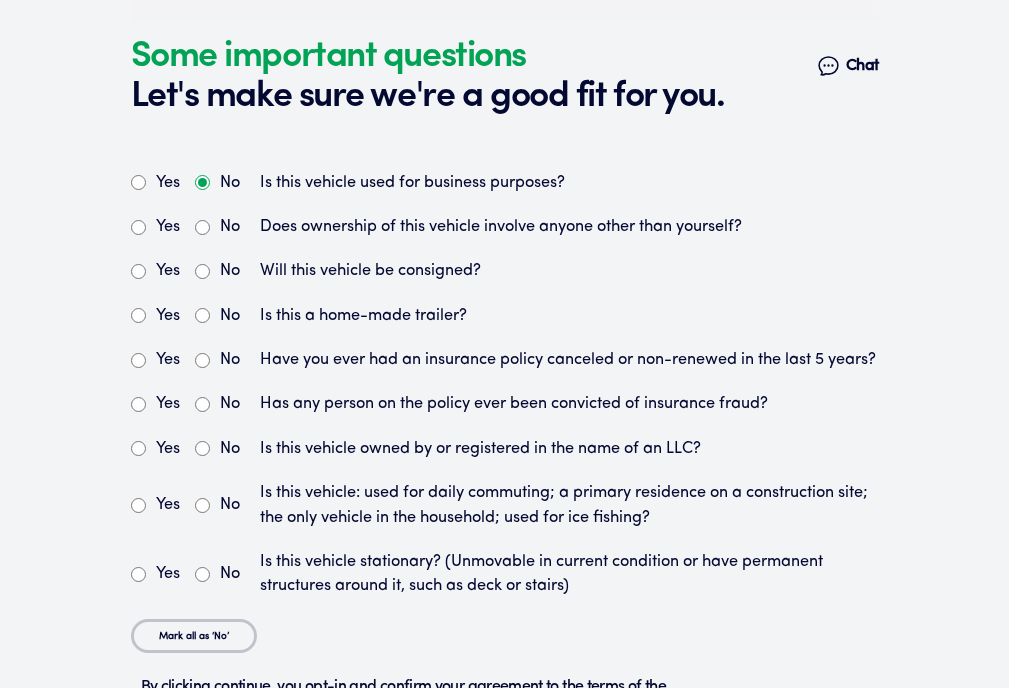 radio on "true" 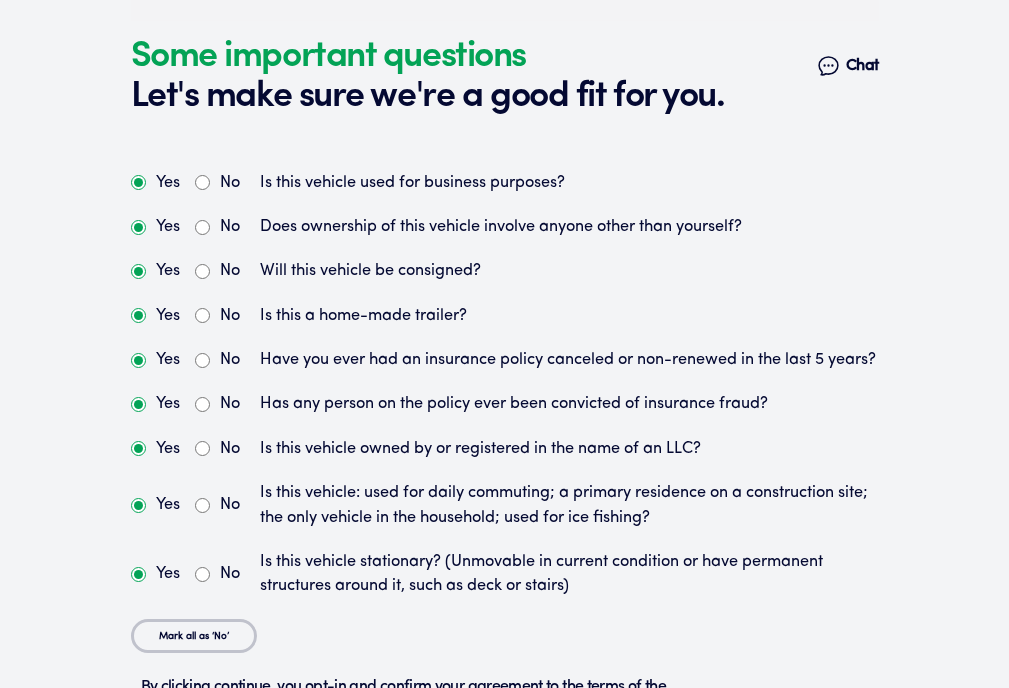 click on "No" at bounding box center (202, 227) 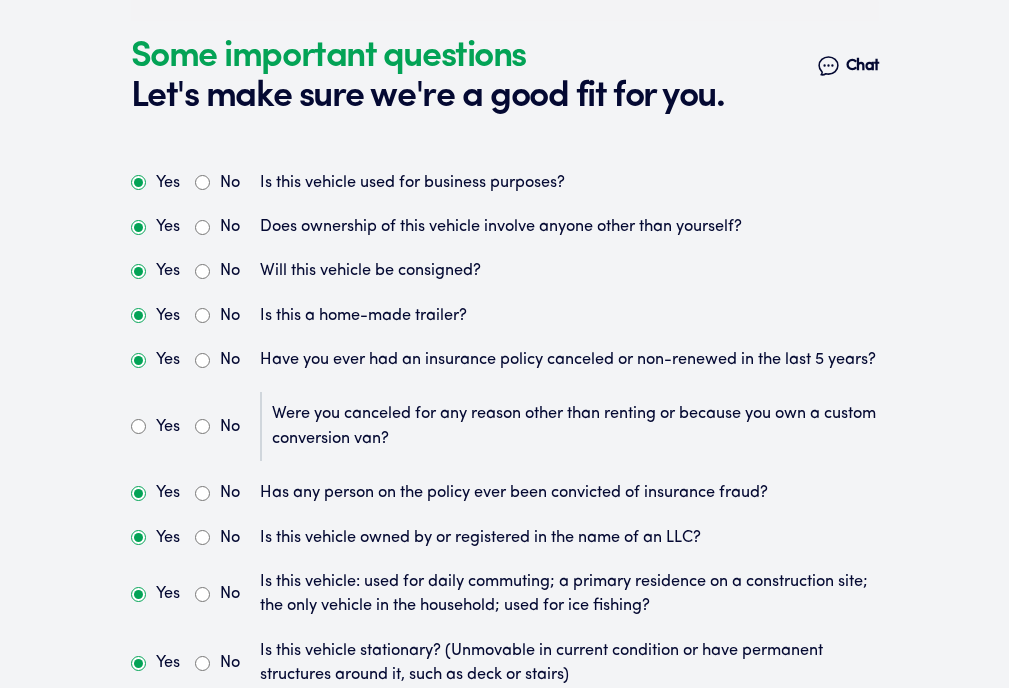 click on "No" at bounding box center [202, 426] 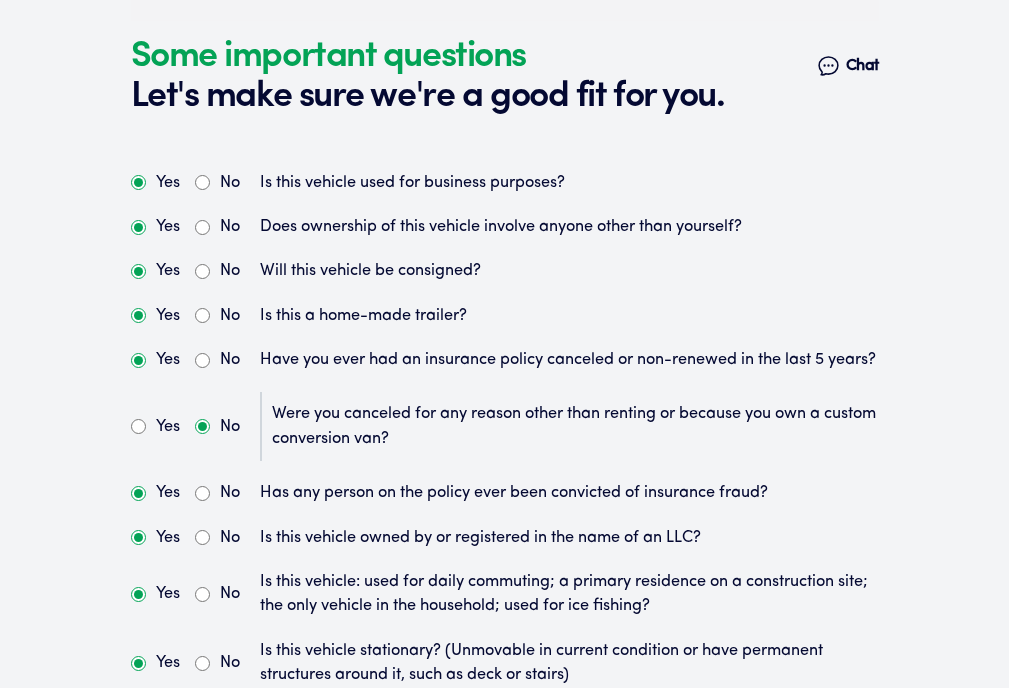 radio on "true" 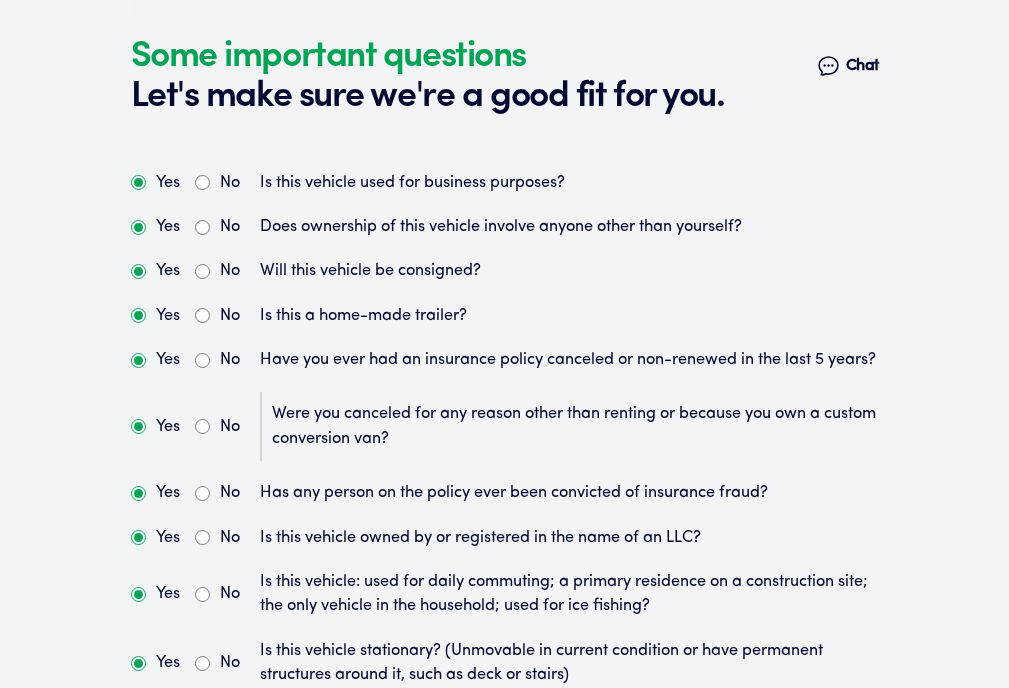 click on "No" at bounding box center (202, 493) 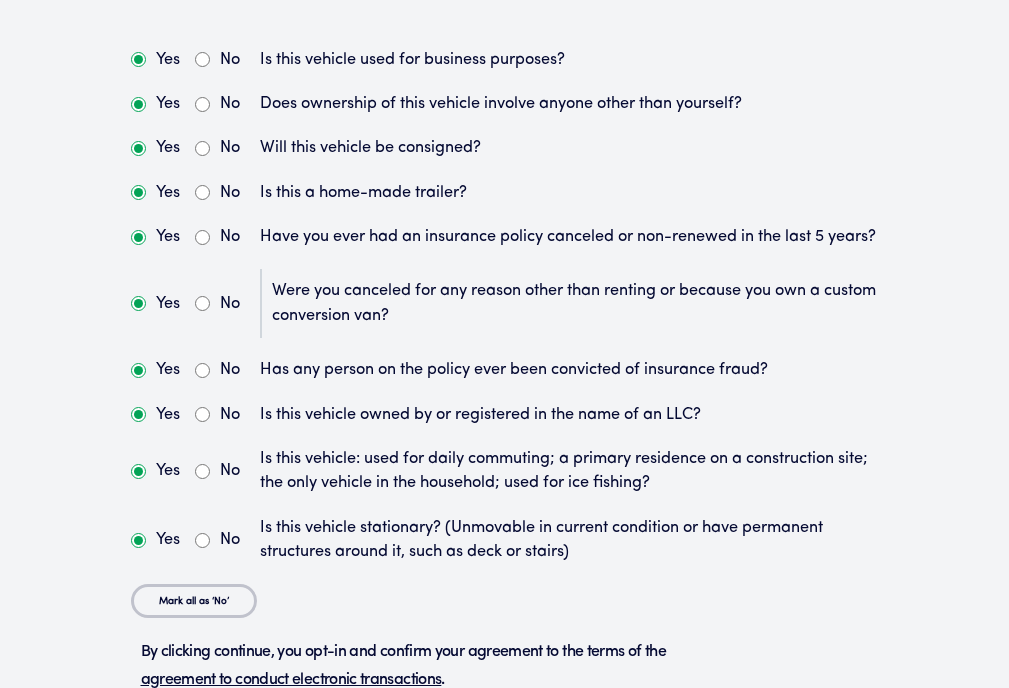 scroll, scrollTop: 5818, scrollLeft: 0, axis: vertical 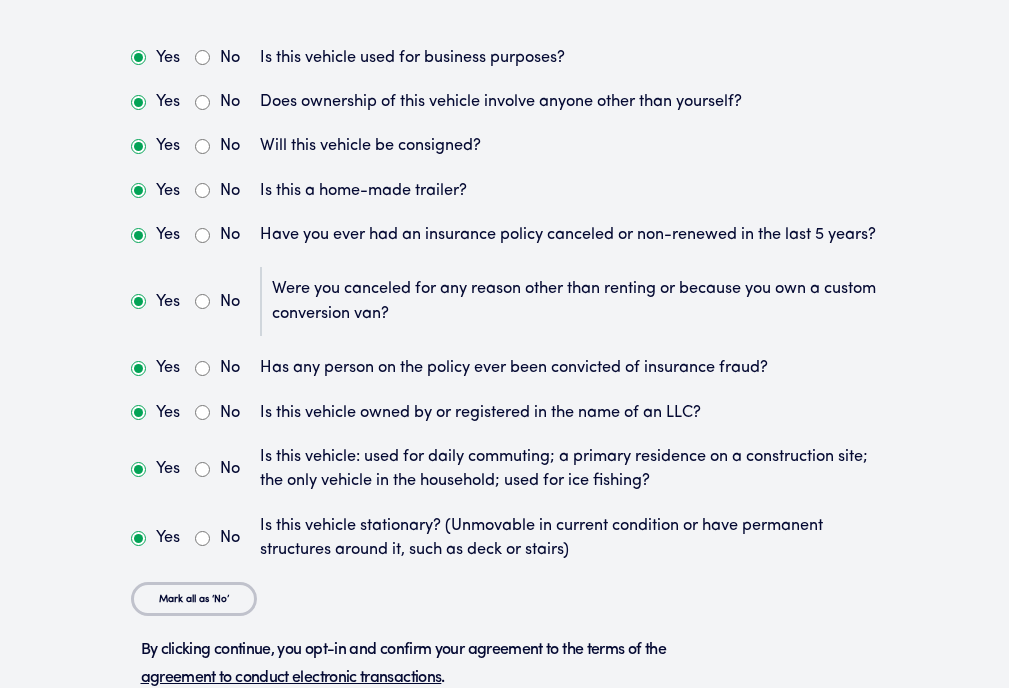 click on "No" at bounding box center (217, 469) 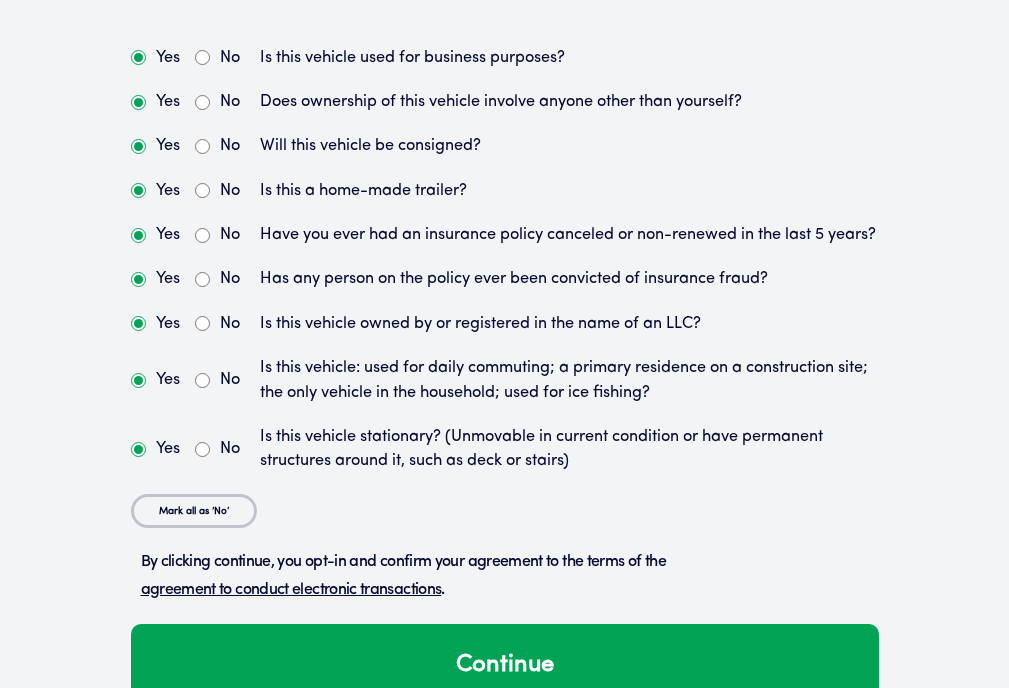 scroll, scrollTop: 5890, scrollLeft: 0, axis: vertical 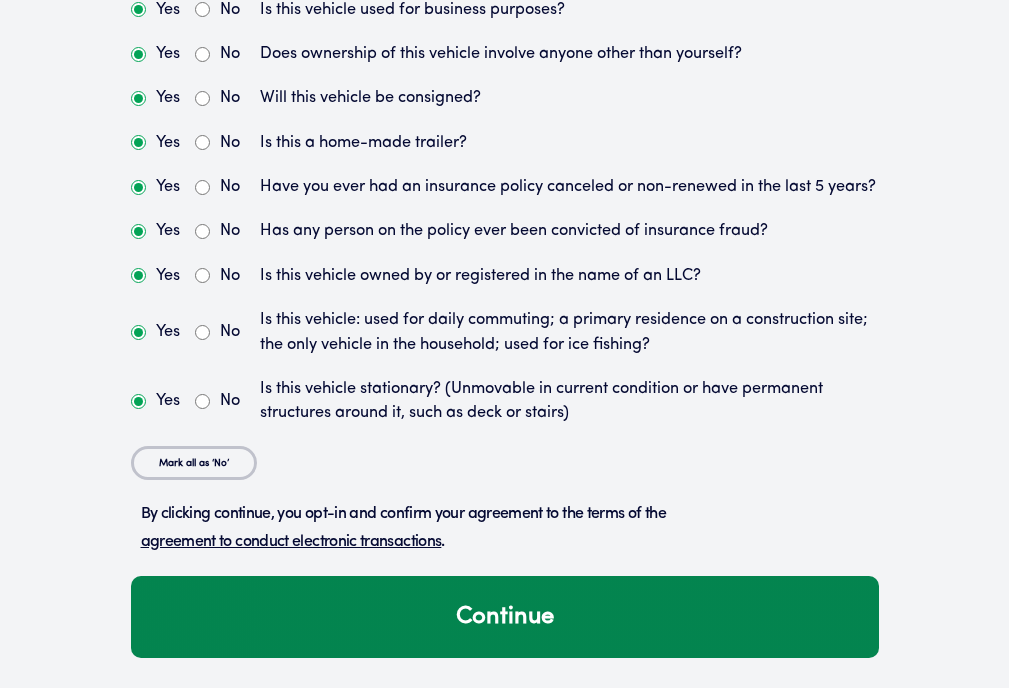 click on "Continue" at bounding box center [505, 617] 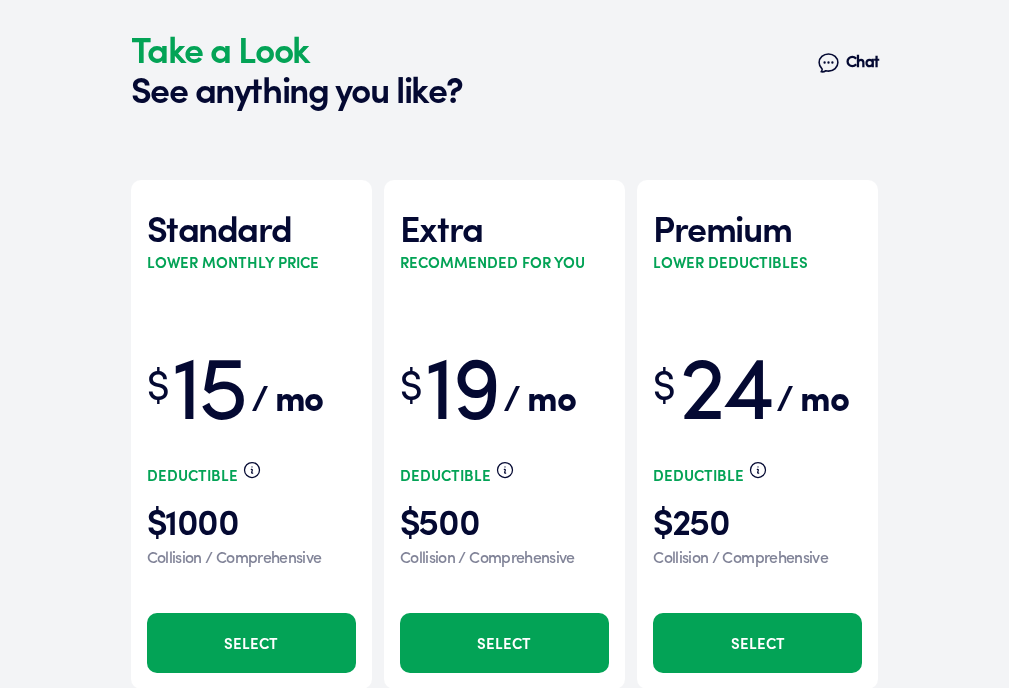scroll, scrollTop: 6456, scrollLeft: 0, axis: vertical 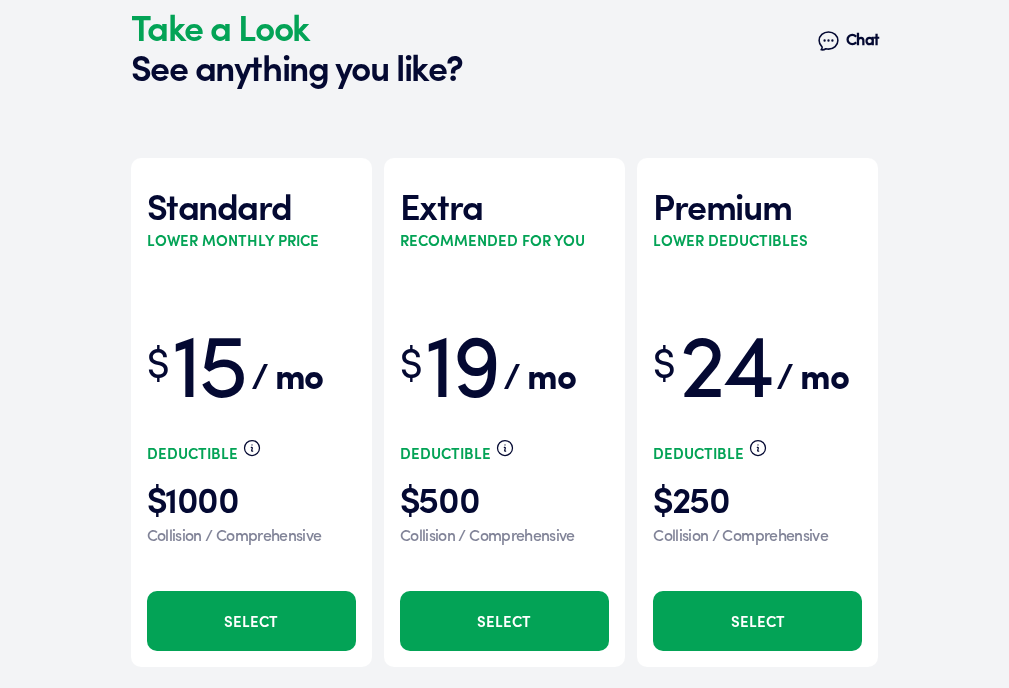 click on "Select" at bounding box center (251, 621) 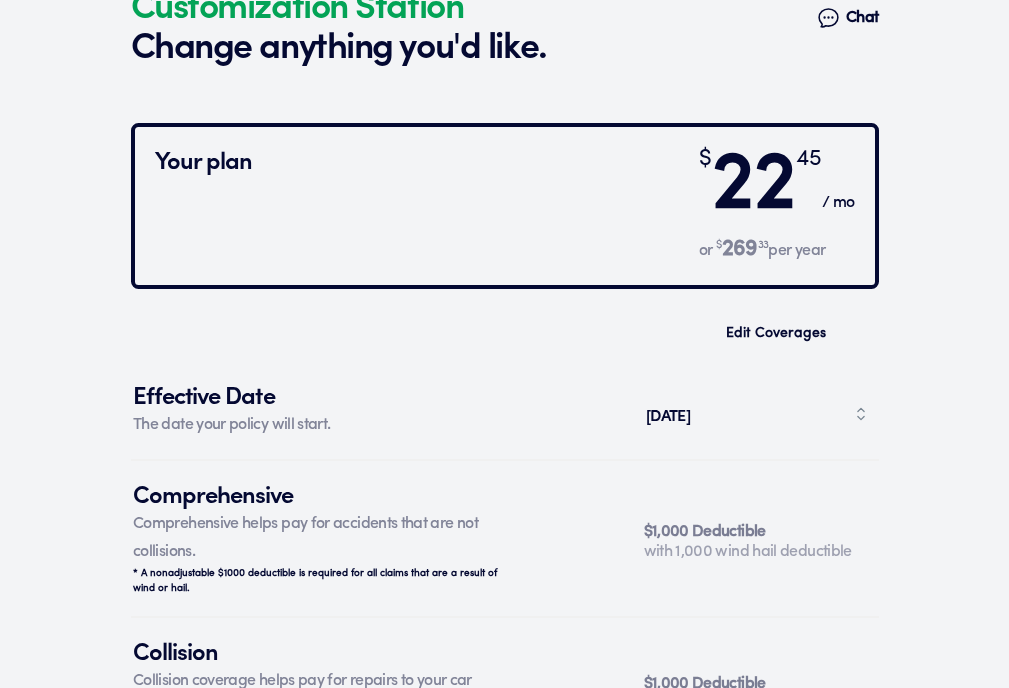 scroll, scrollTop: 7193, scrollLeft: 0, axis: vertical 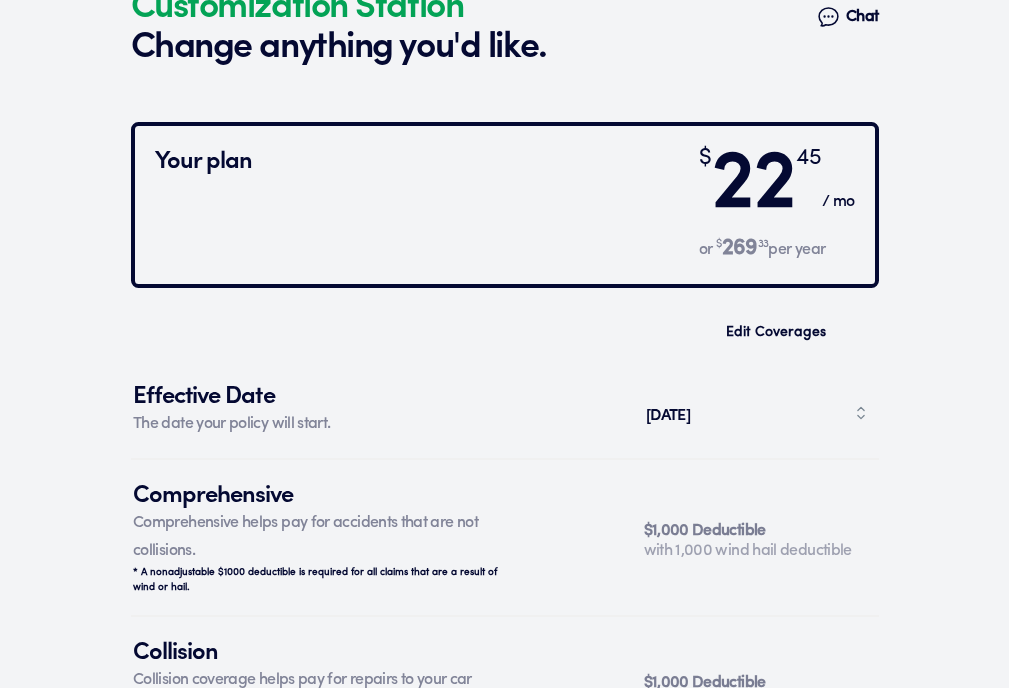 click on "[DATE]" at bounding box center (756, 413) 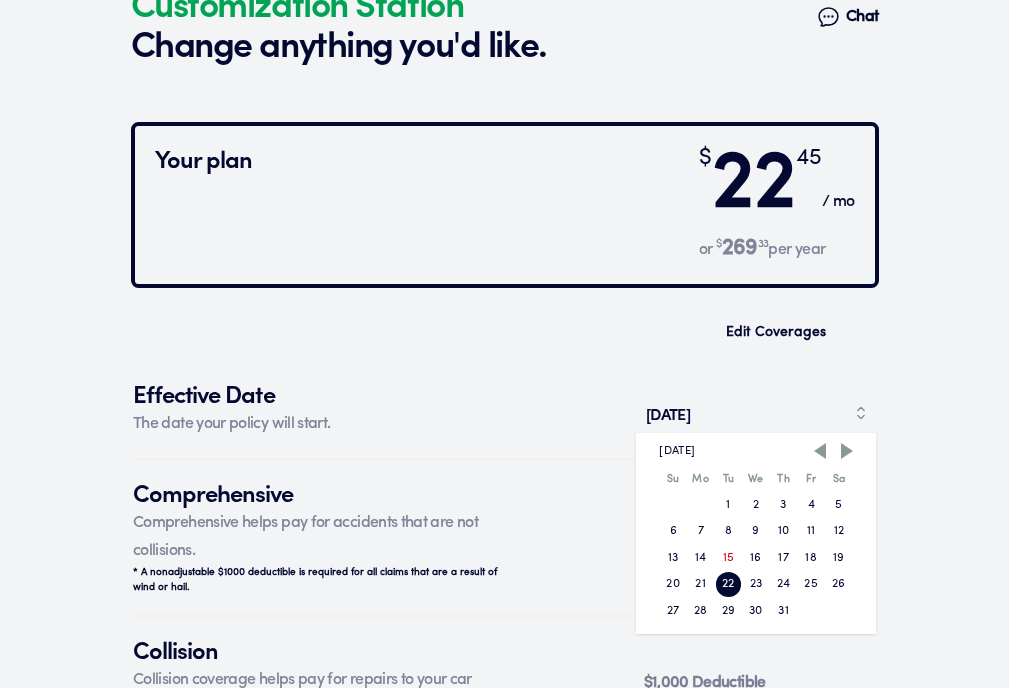 click on "16" at bounding box center [756, 558] 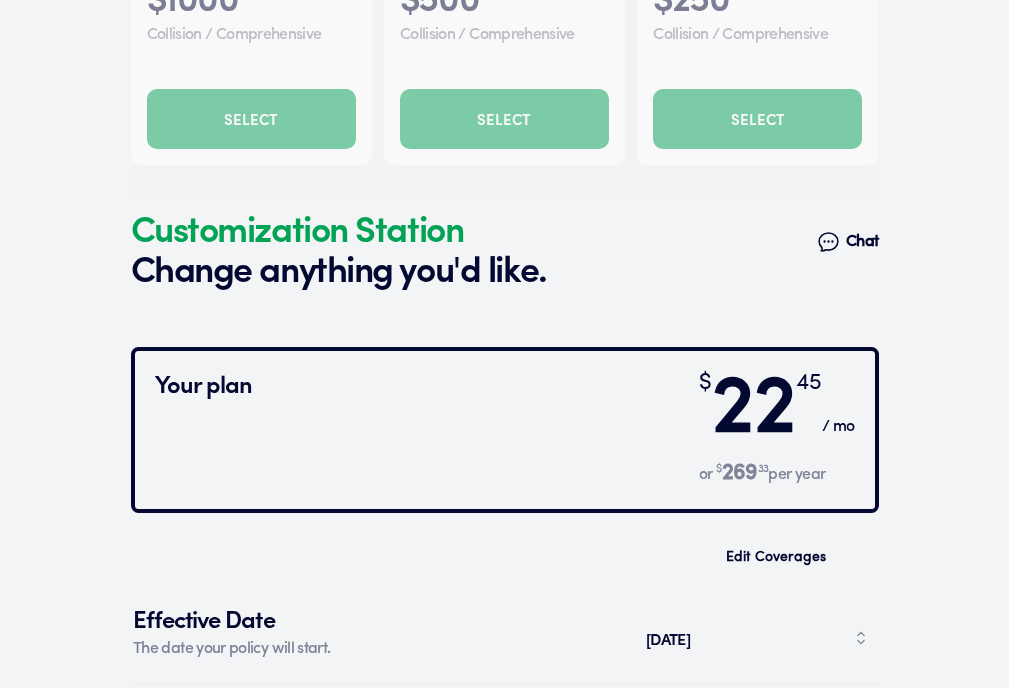 scroll, scrollTop: 6951, scrollLeft: 0, axis: vertical 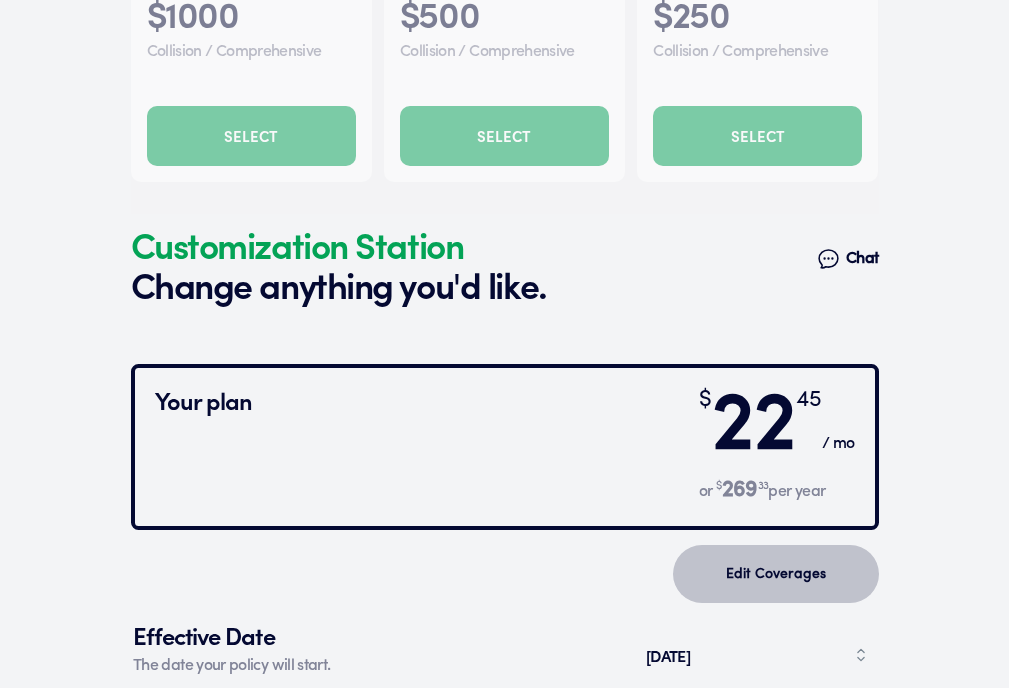 click on "Edit Coverages" at bounding box center (776, 574) 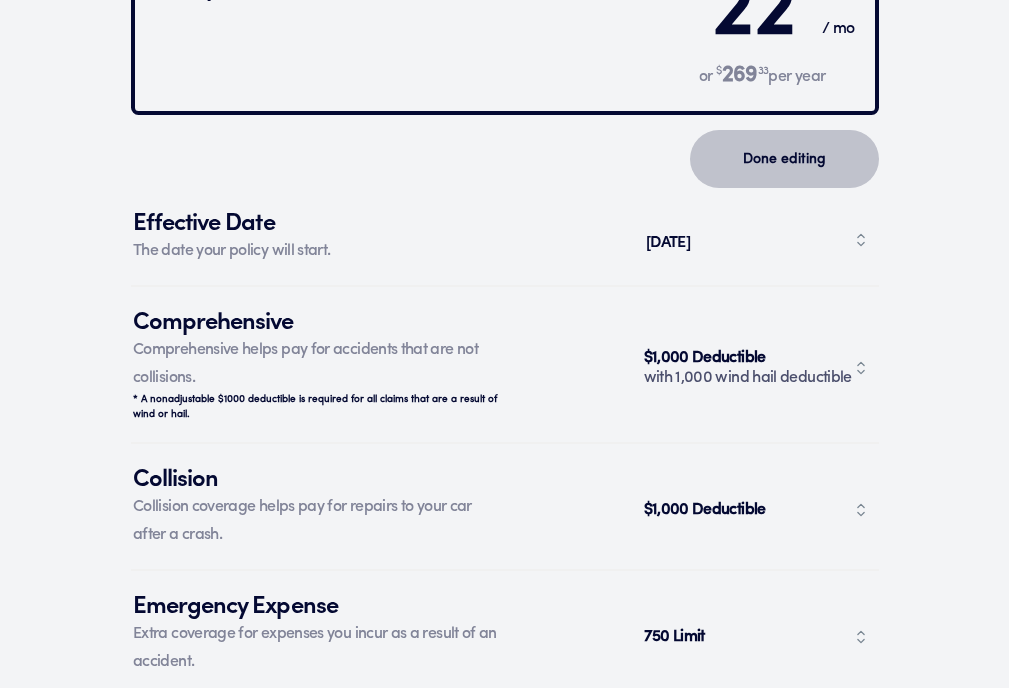 scroll, scrollTop: 7367, scrollLeft: 0, axis: vertical 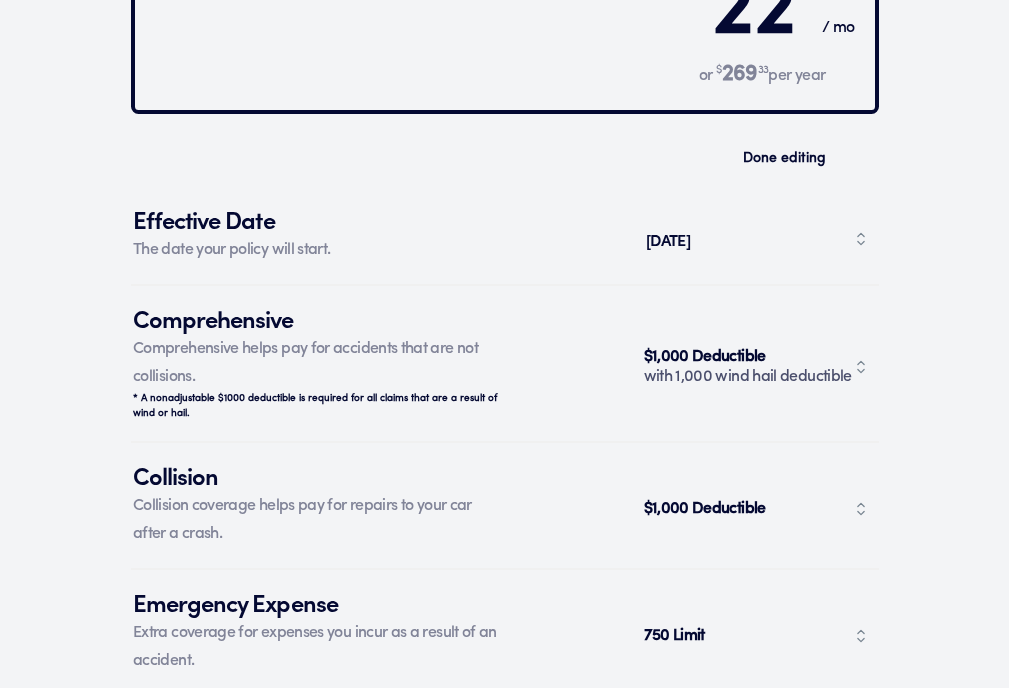 click on "[DATE]" at bounding box center [756, 239] 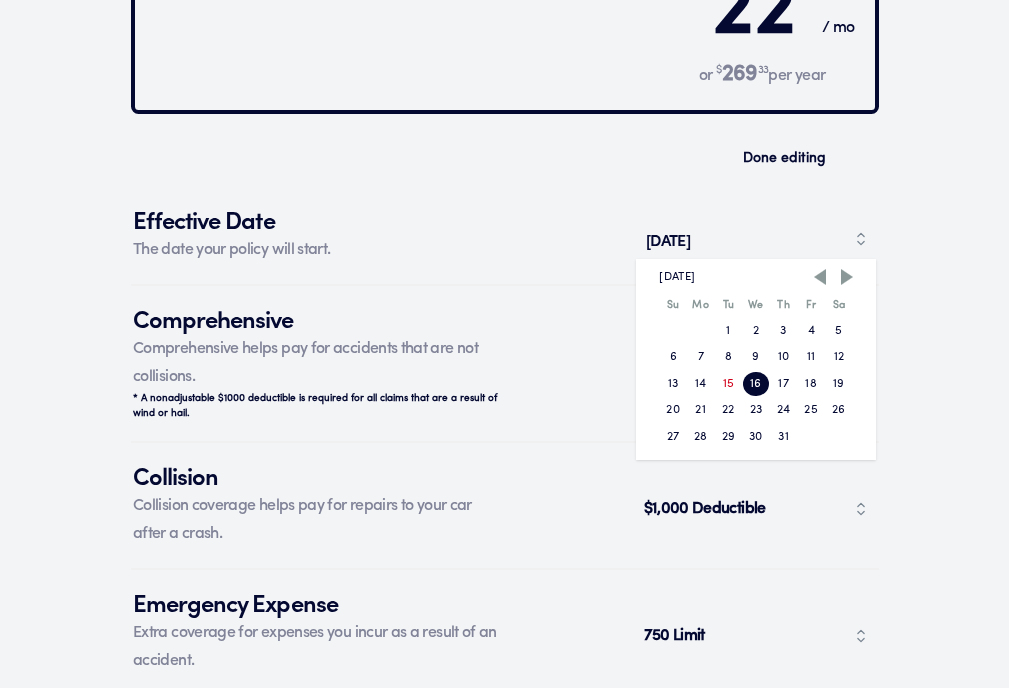 click on "21" at bounding box center (701, 410) 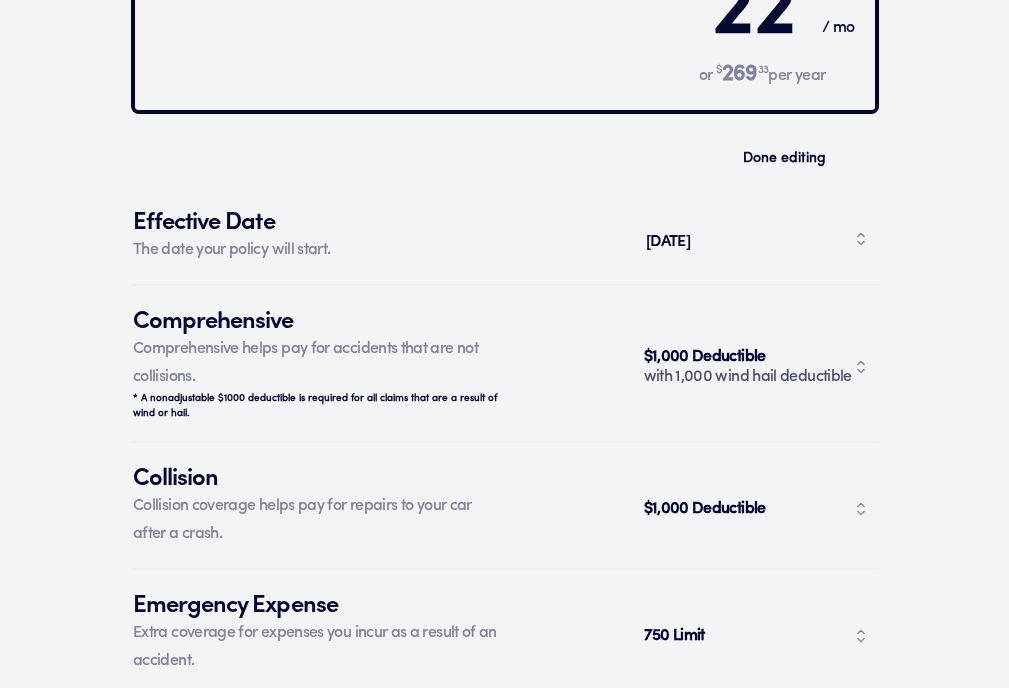 click on "$1,000 Deductible" at bounding box center (707, 509) 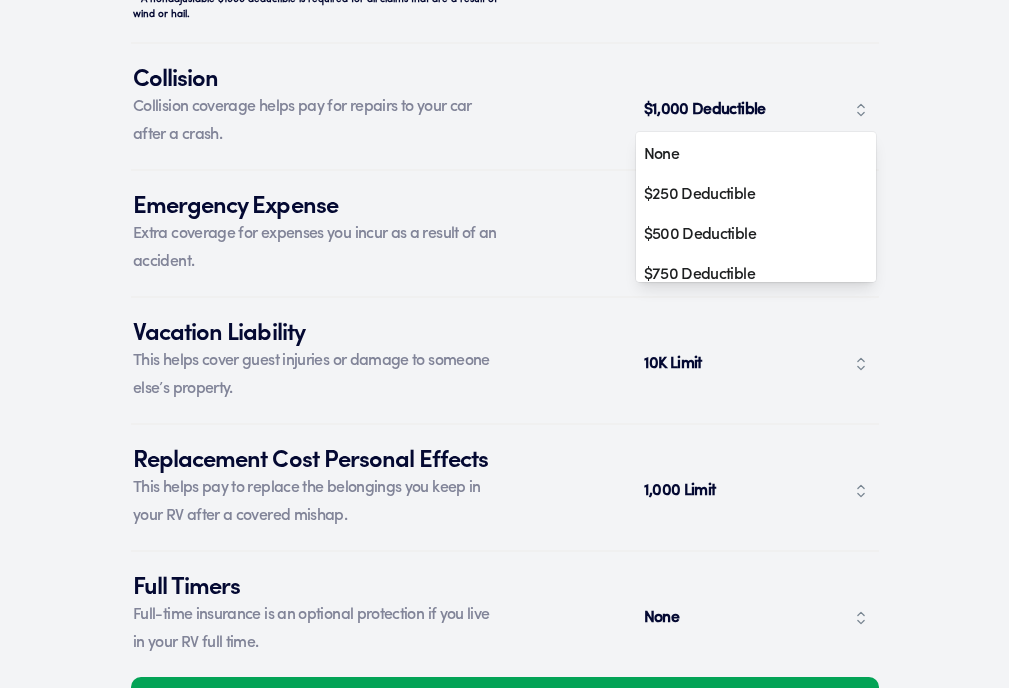 scroll, scrollTop: 7716, scrollLeft: 0, axis: vertical 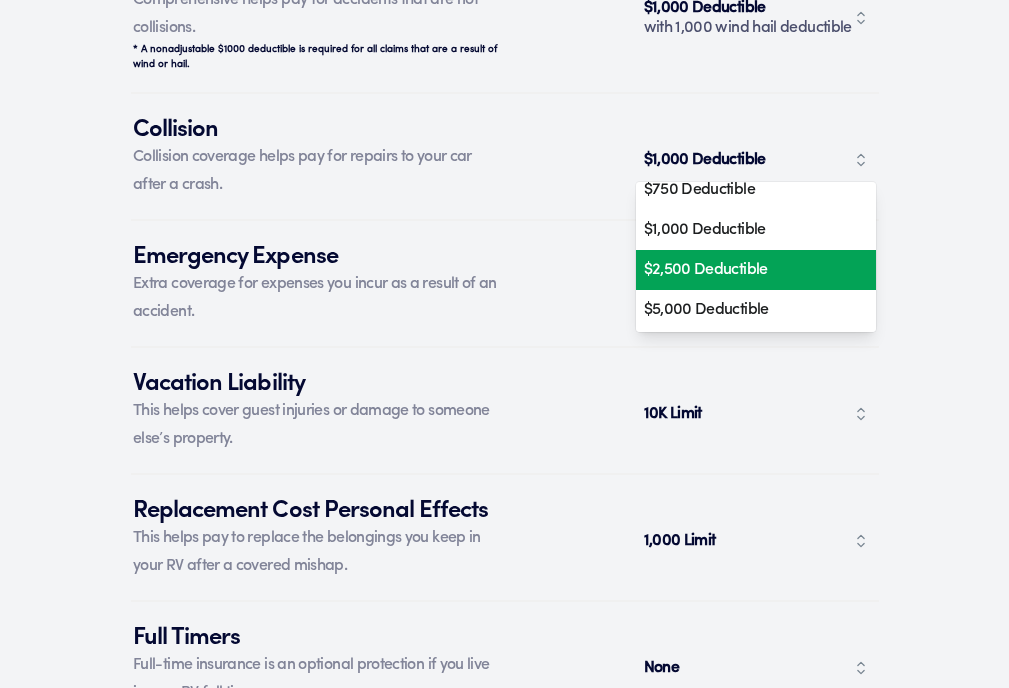 click on "$2,500 Deductible" at bounding box center (749, 270) 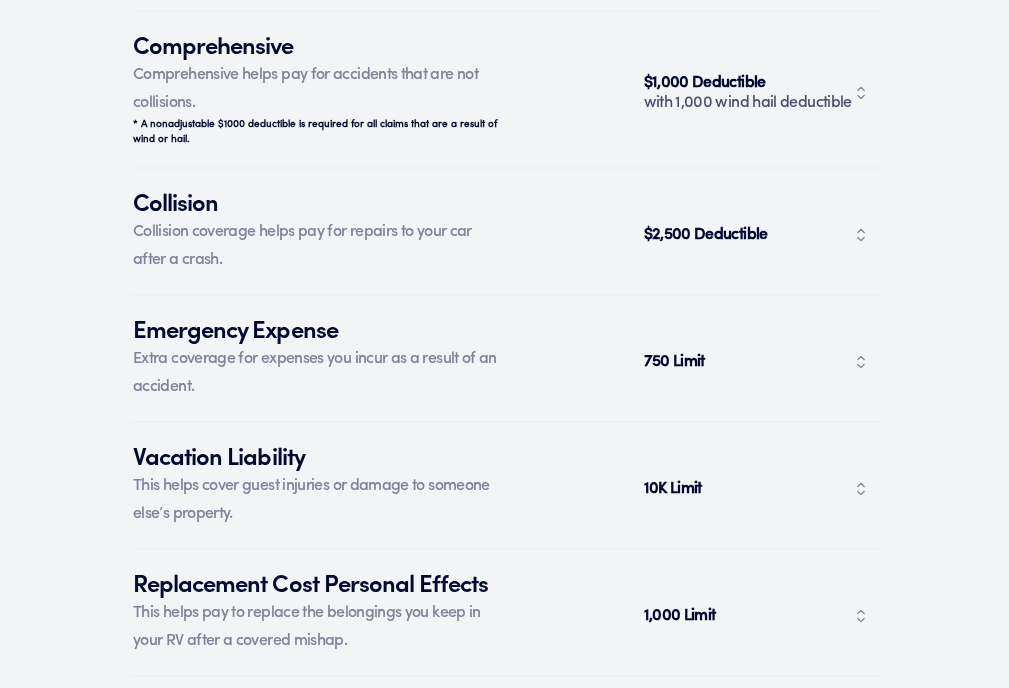 scroll, scrollTop: 7648, scrollLeft: 0, axis: vertical 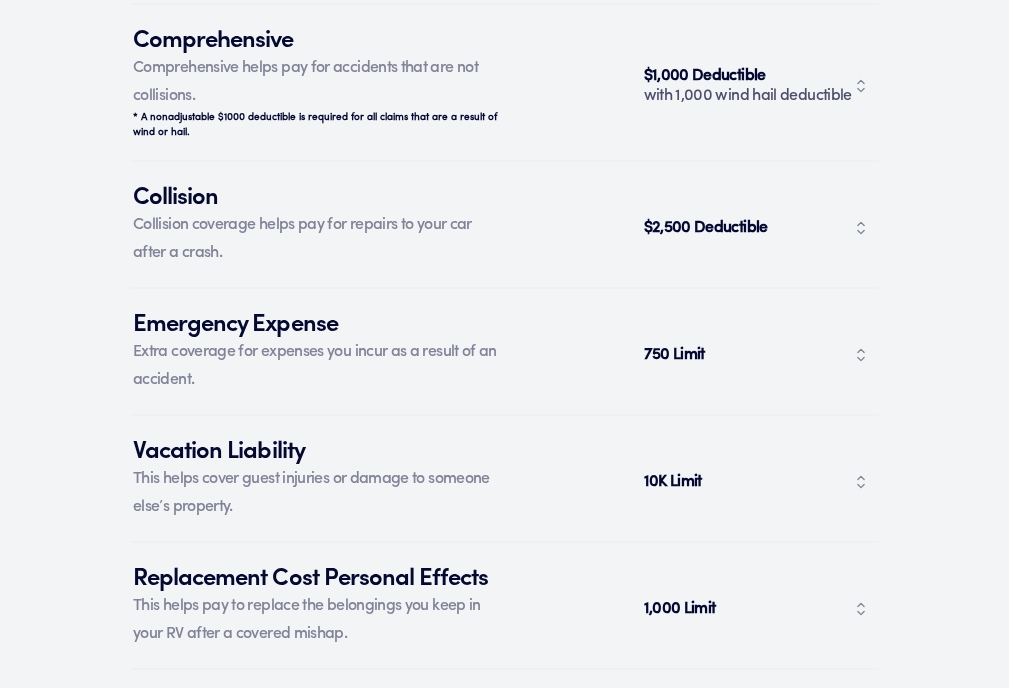 click on "750 Limit" at bounding box center [756, 355] 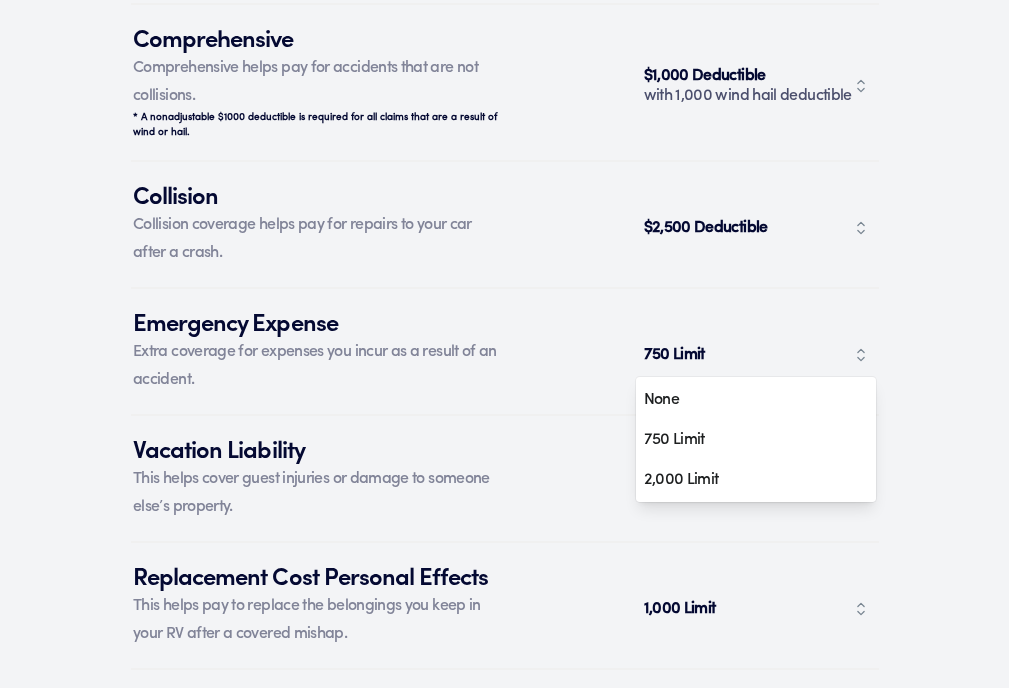 click on "Vacation Liability This helps cover guest injuries or damage to someone else’s property. 10K Limit" at bounding box center [505, 481] 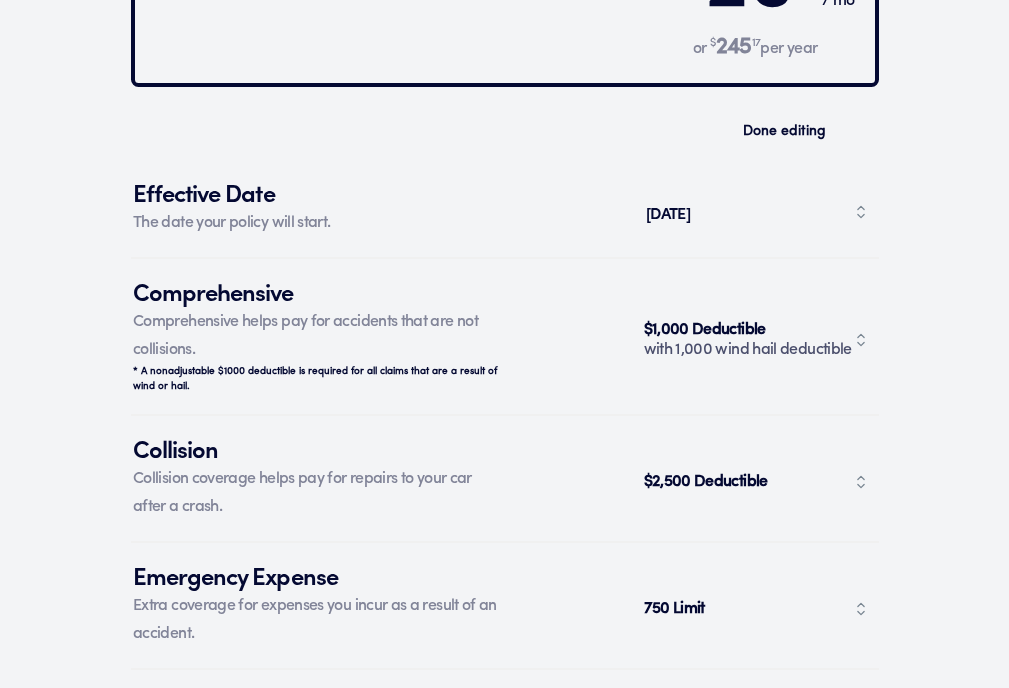 scroll, scrollTop: 7386, scrollLeft: 0, axis: vertical 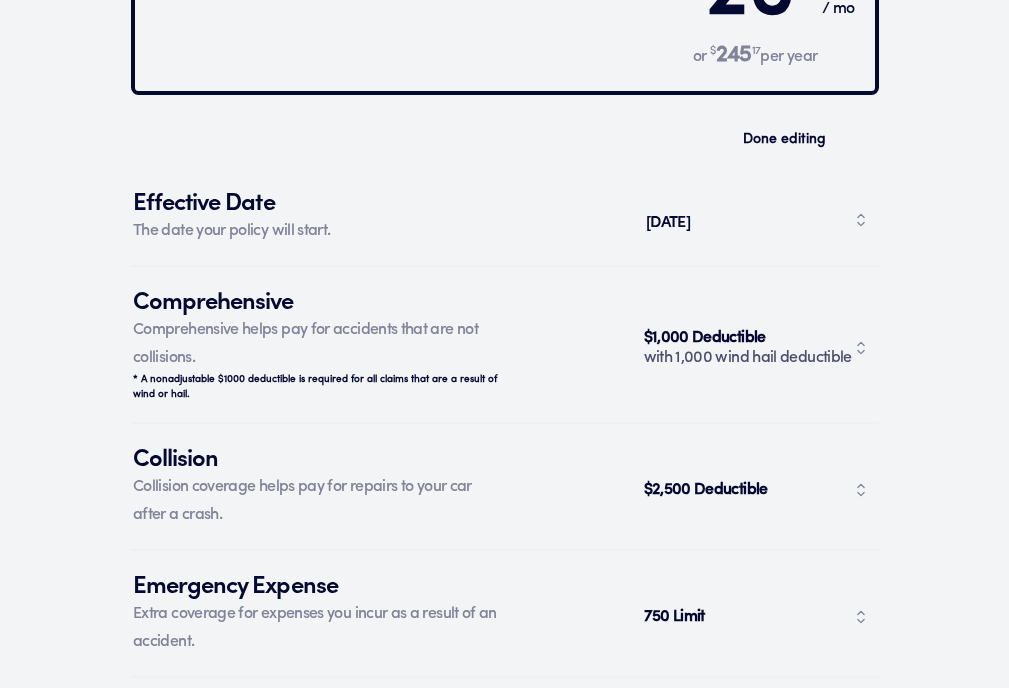 click on "$1,000 Deductible" at bounding box center (750, 338) 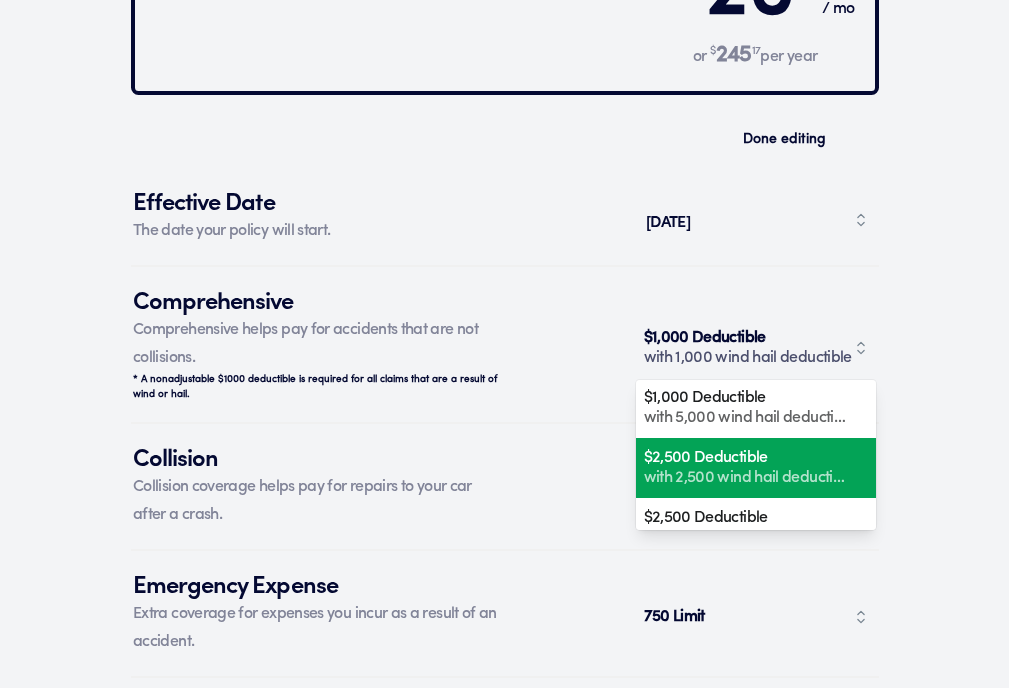 scroll, scrollTop: 455, scrollLeft: 0, axis: vertical 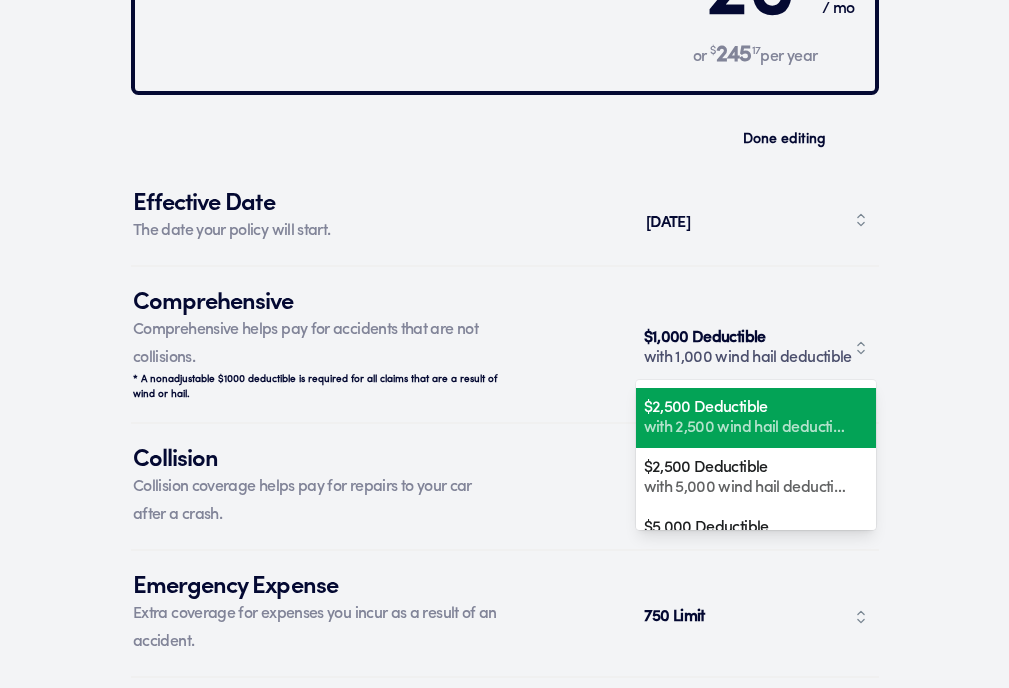click on "with 2,500 wind hail deductible" at bounding box center (749, 428) 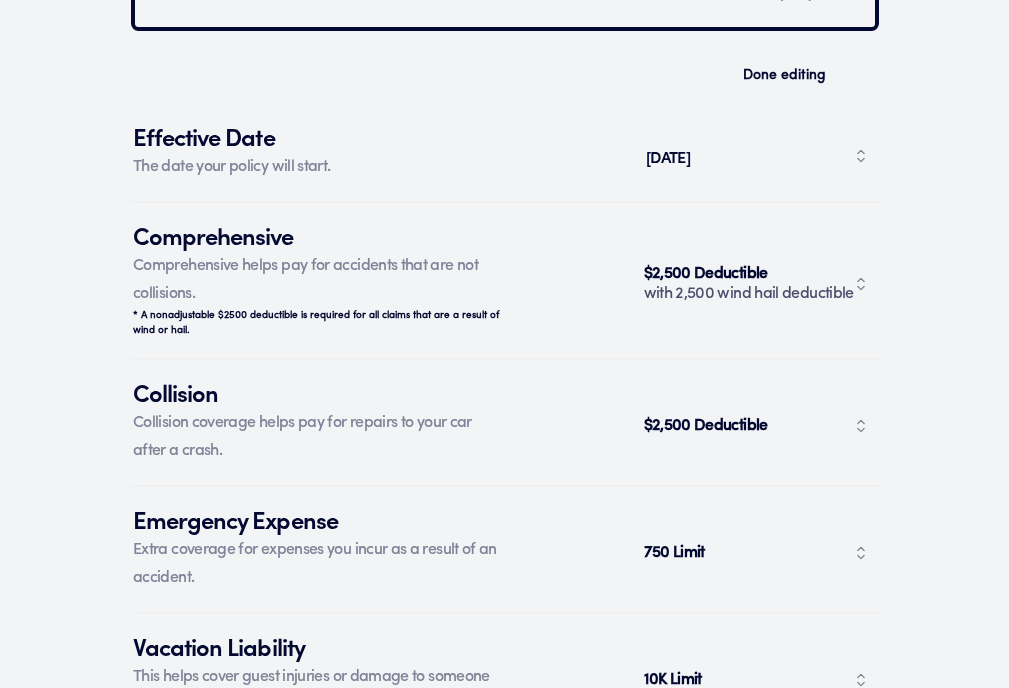 scroll, scrollTop: 7447, scrollLeft: 0, axis: vertical 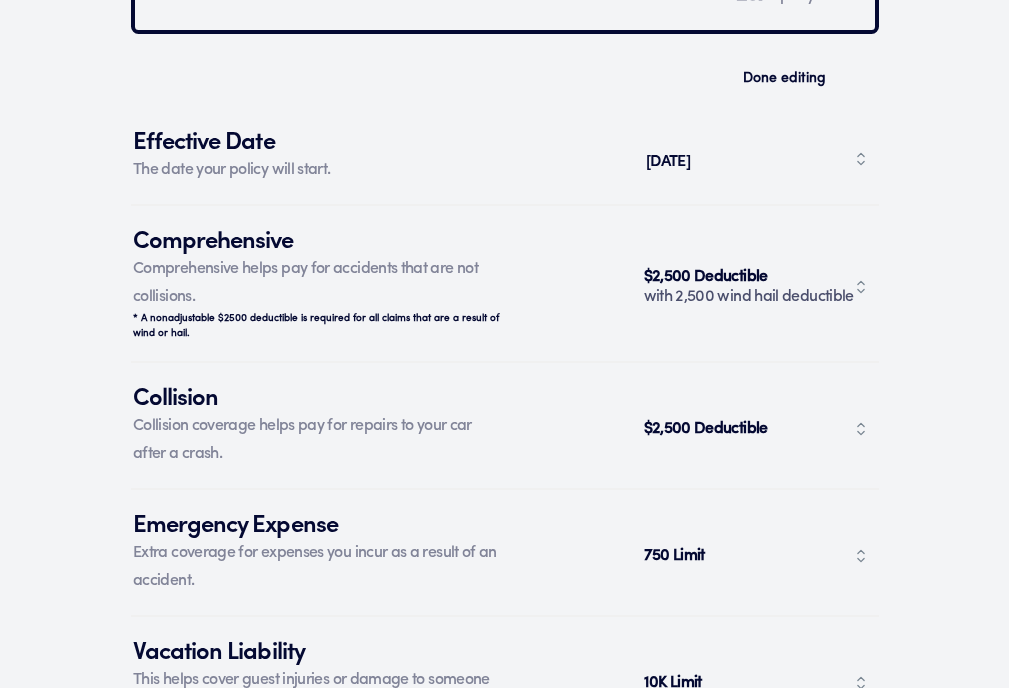 click on "$2,500 Deductible" at bounding box center (708, 429) 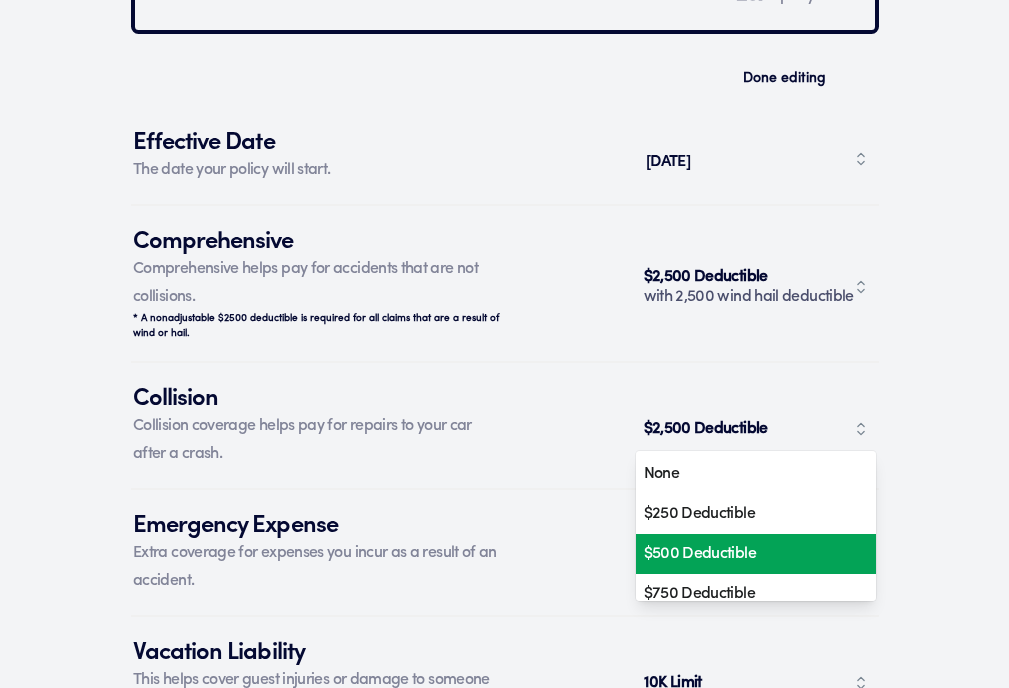 scroll, scrollTop: 88, scrollLeft: 0, axis: vertical 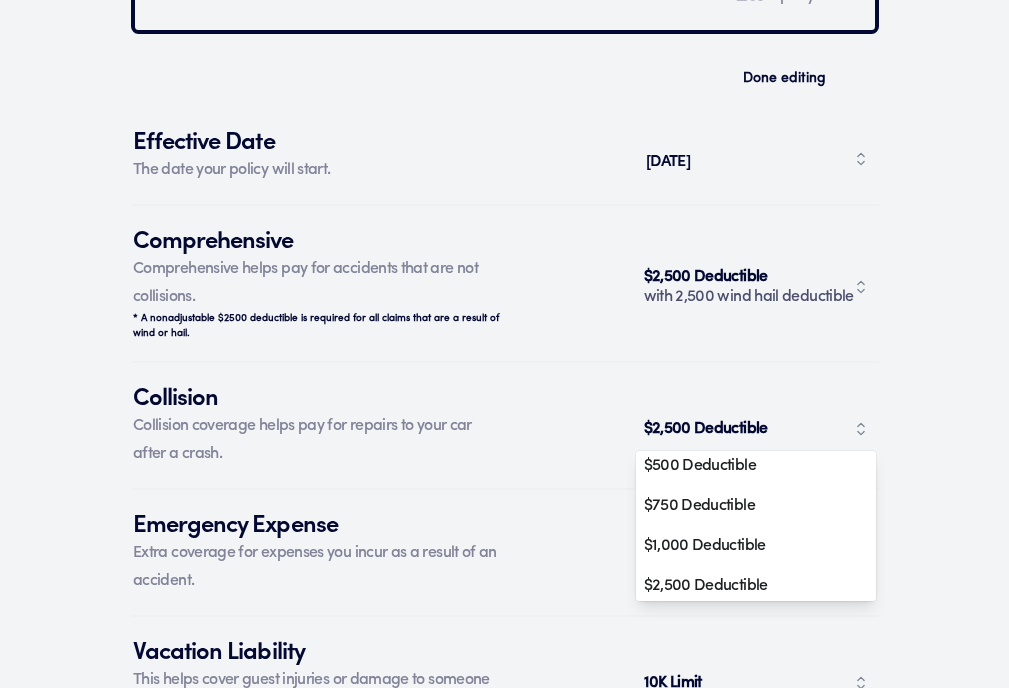 click on "$1,000 Deductible" at bounding box center (756, 546) 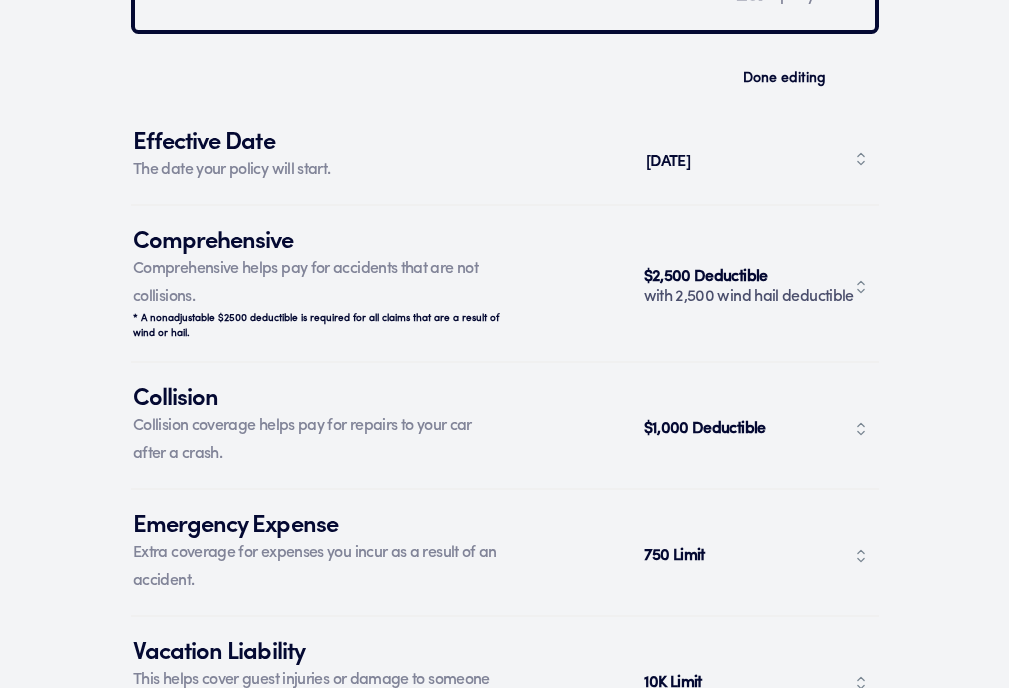 click on "with 2,500 wind hail deductible" at bounding box center [751, 297] 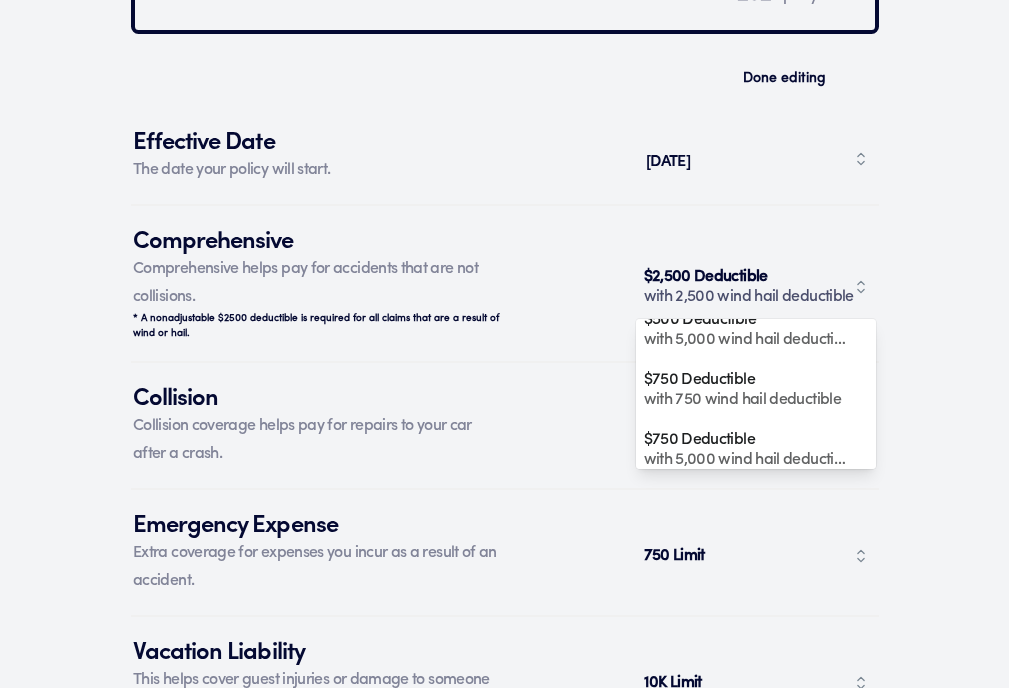 scroll, scrollTop: 254, scrollLeft: 0, axis: vertical 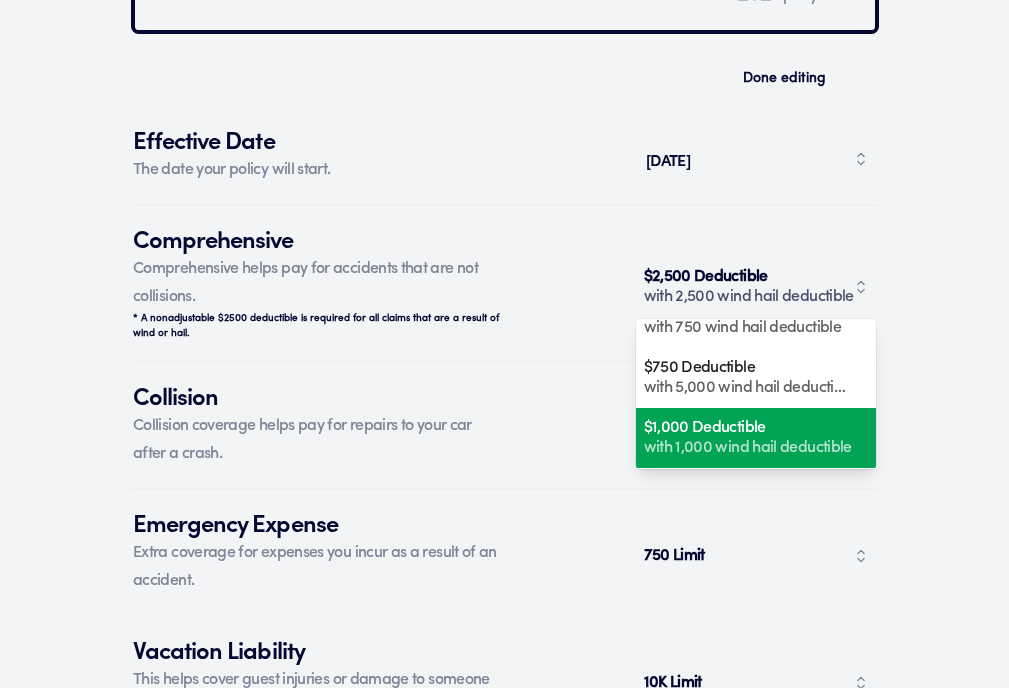 click on "$1,000 Deductible" at bounding box center [749, 428] 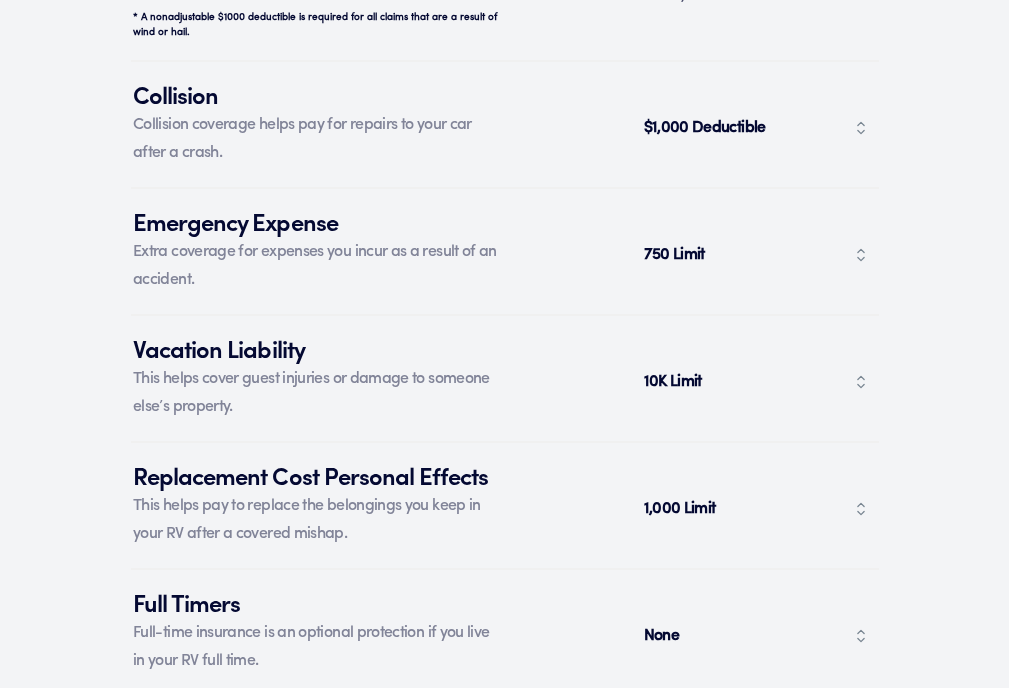 scroll, scrollTop: 7891, scrollLeft: 0, axis: vertical 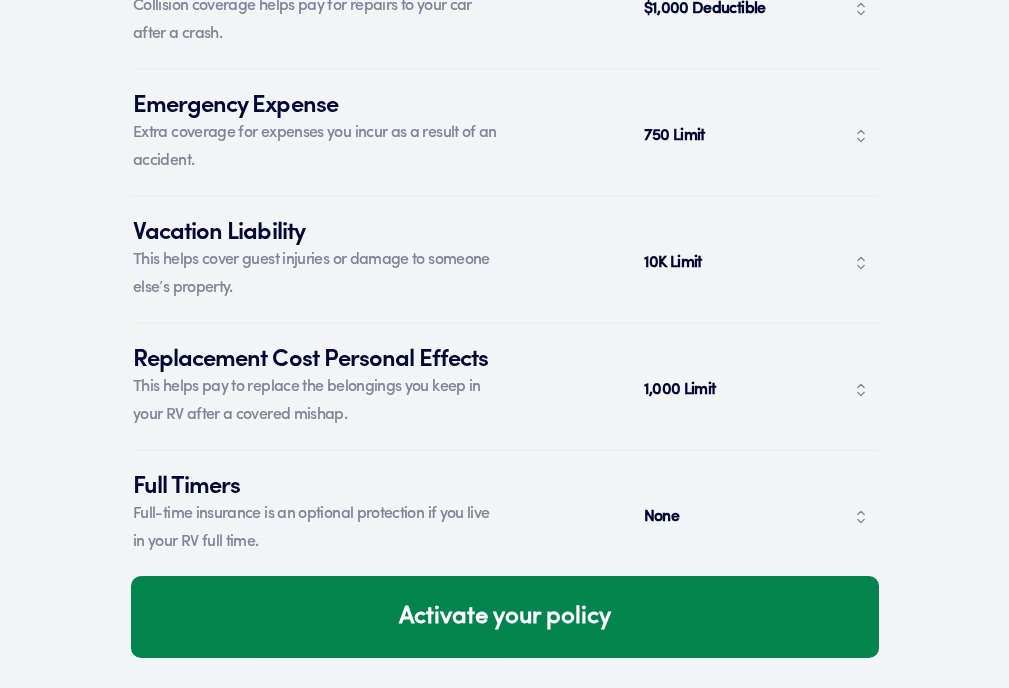 click on "Activate your policy" at bounding box center (505, 617) 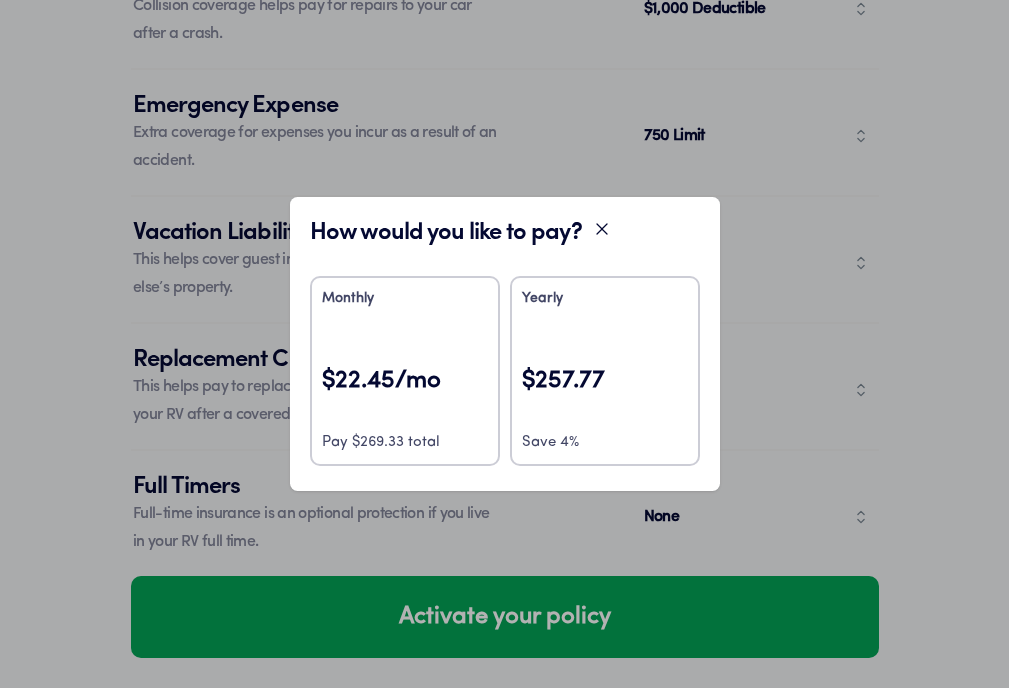 click on "$22.45/mo" at bounding box center [405, 394] 